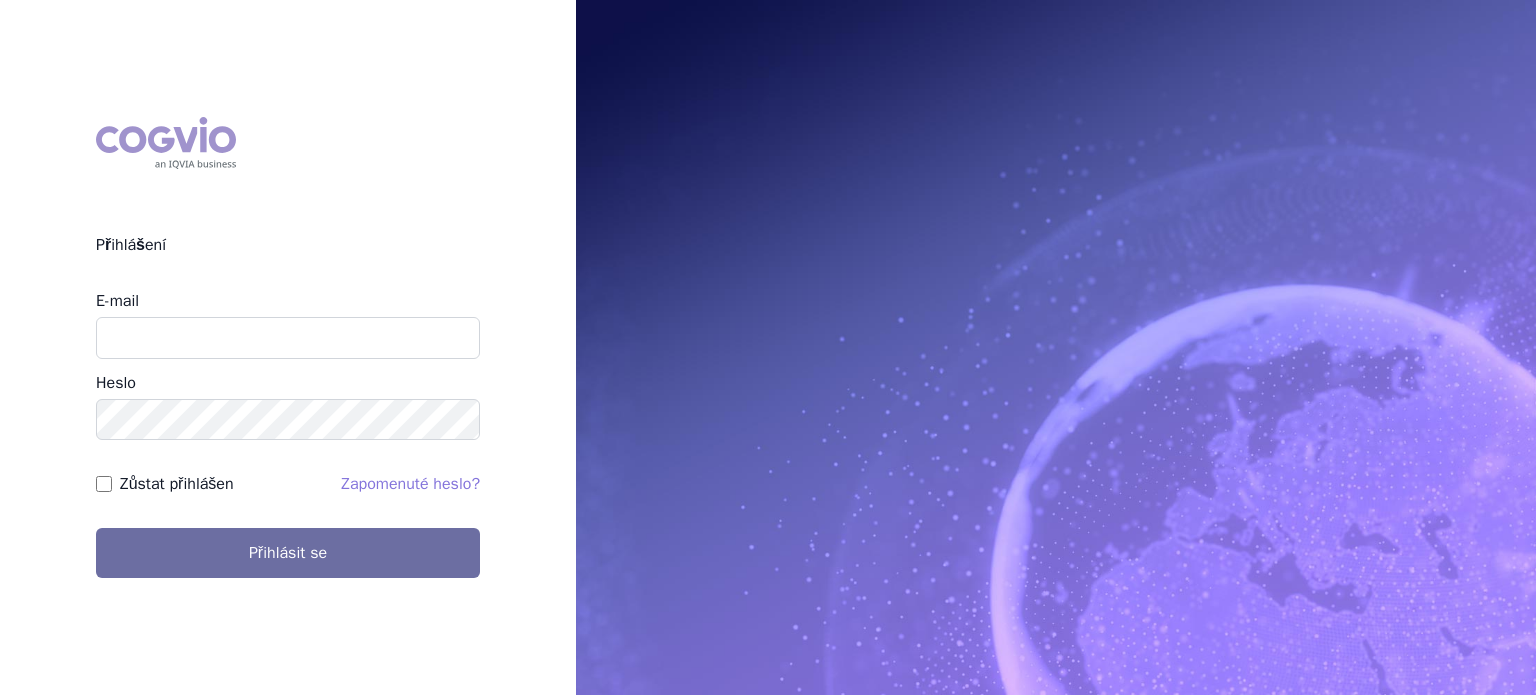 scroll, scrollTop: 0, scrollLeft: 0, axis: both 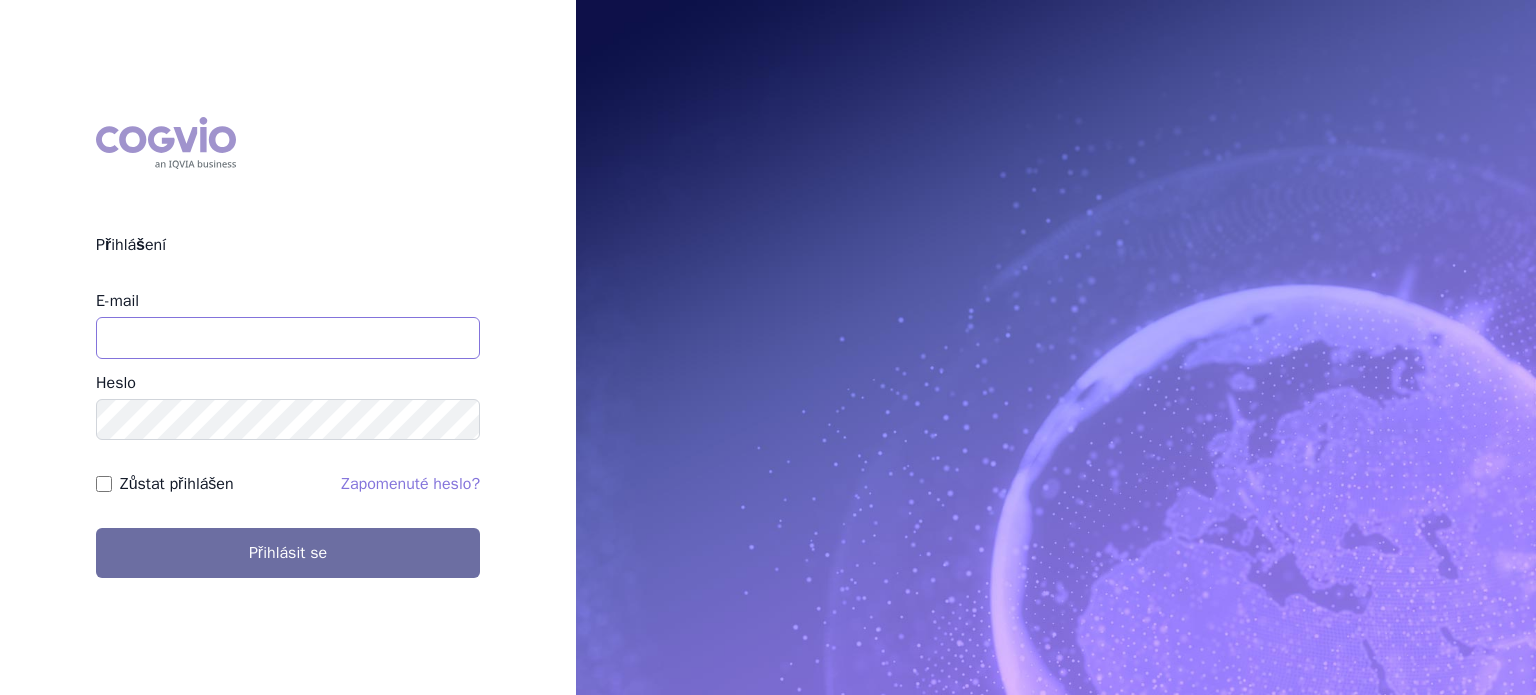 click on "E-mail" at bounding box center [288, 338] 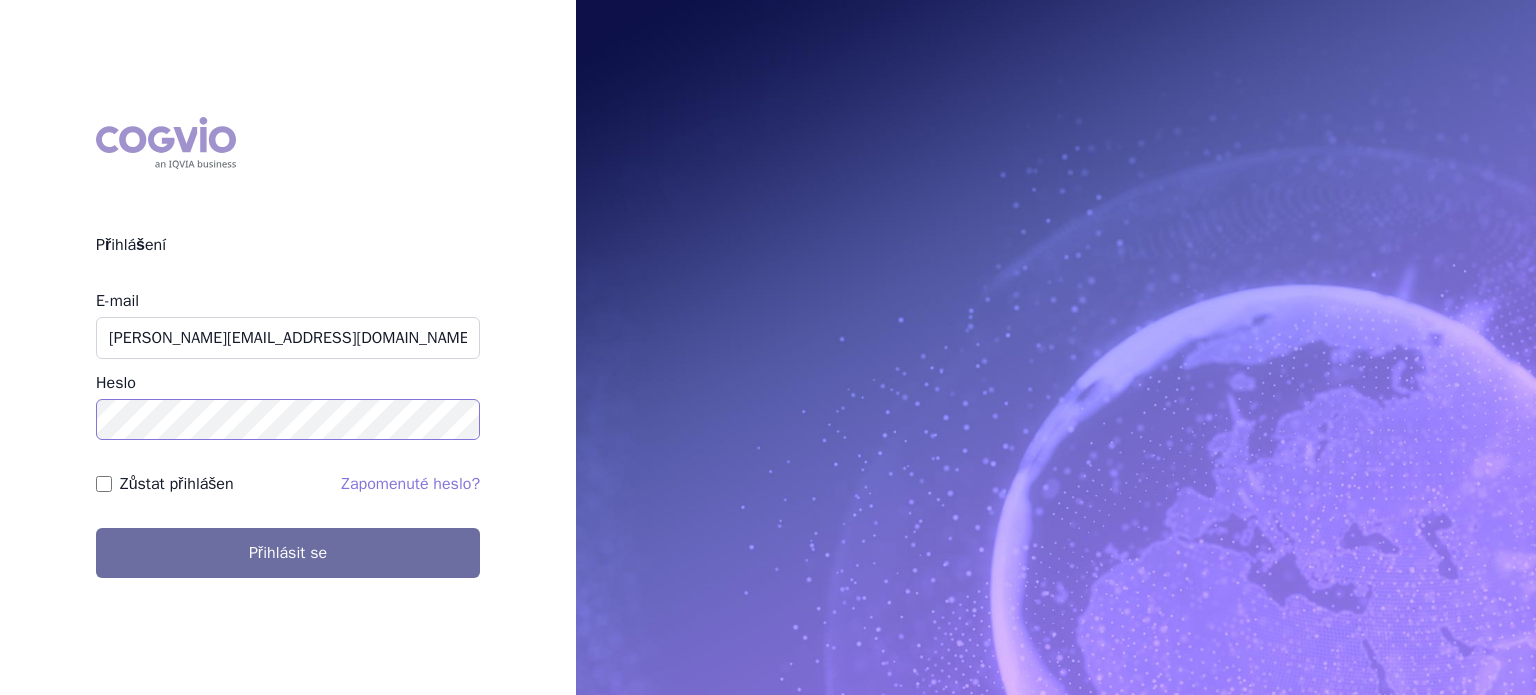click on "Přihlásit se" at bounding box center [288, 553] 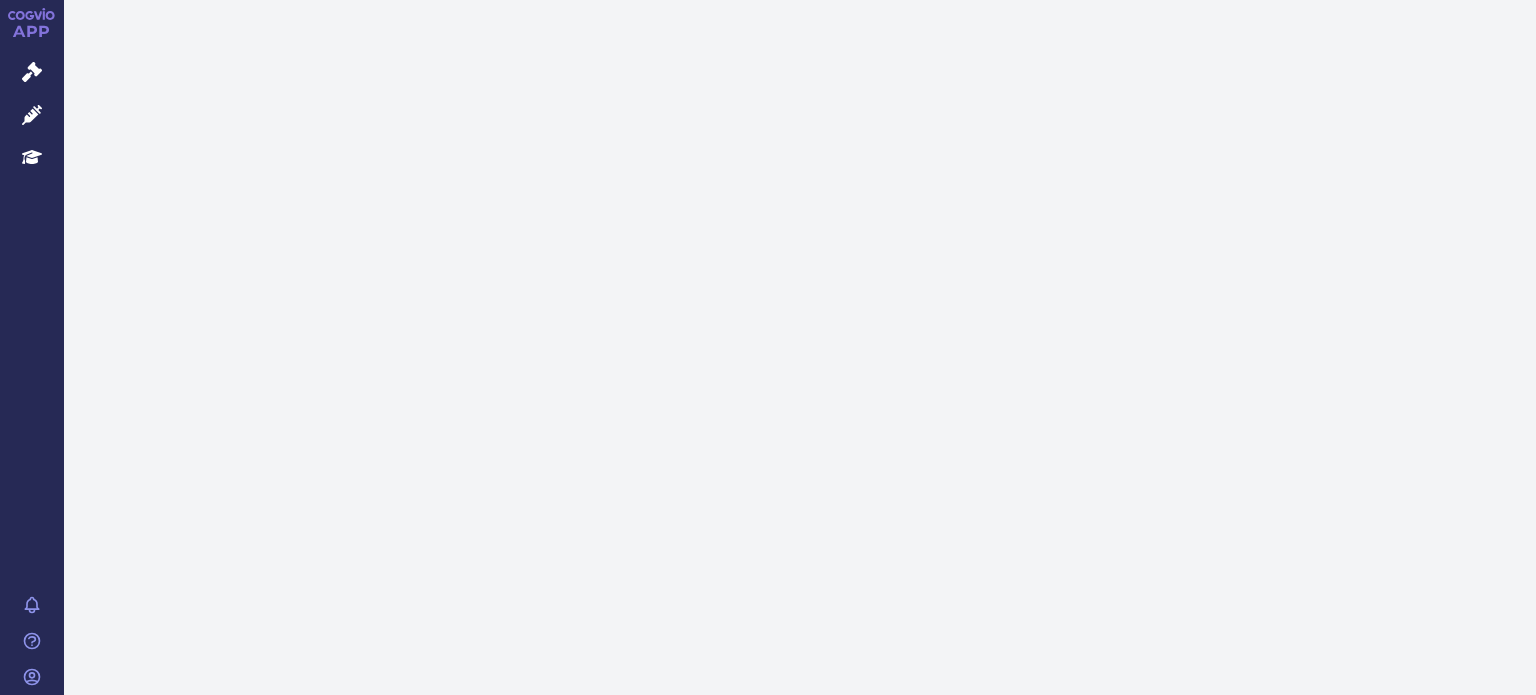 scroll, scrollTop: 0, scrollLeft: 0, axis: both 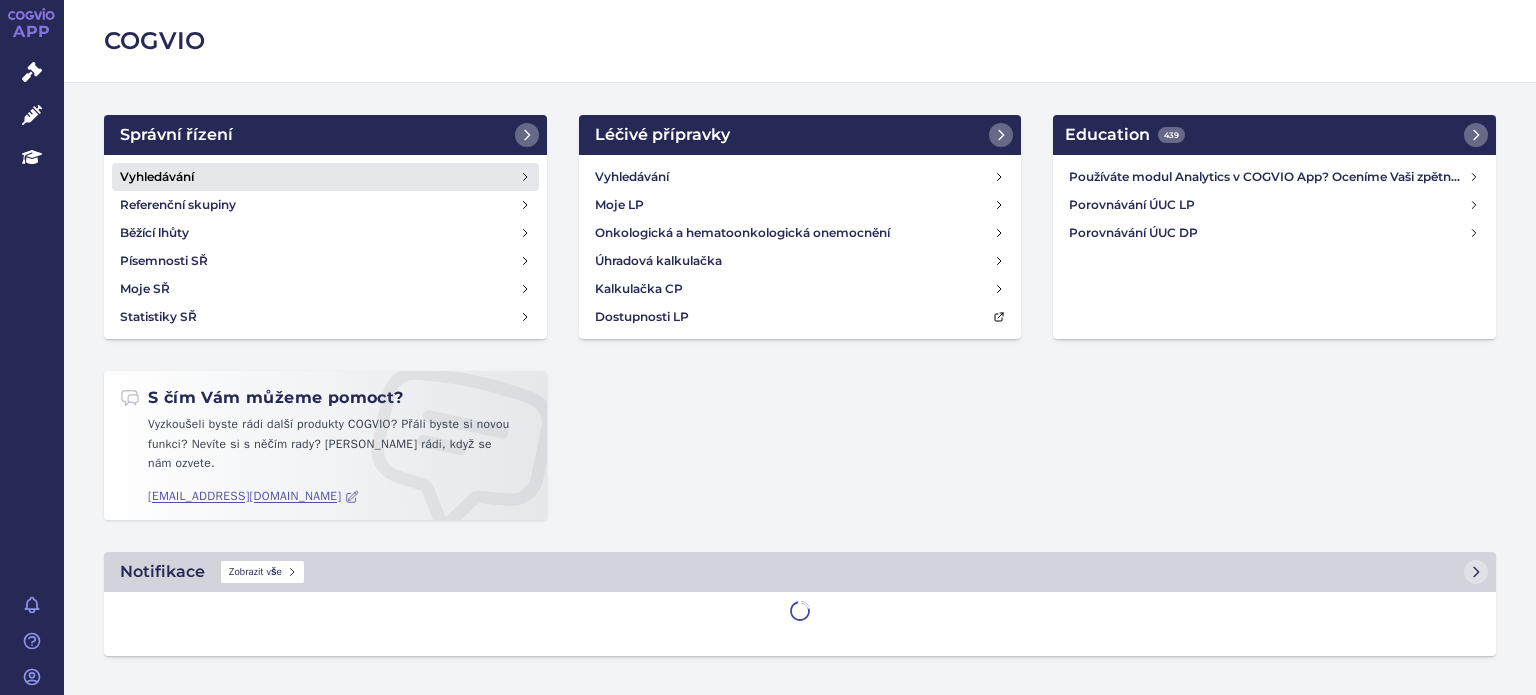 click on "Vyhledávání" at bounding box center [157, 177] 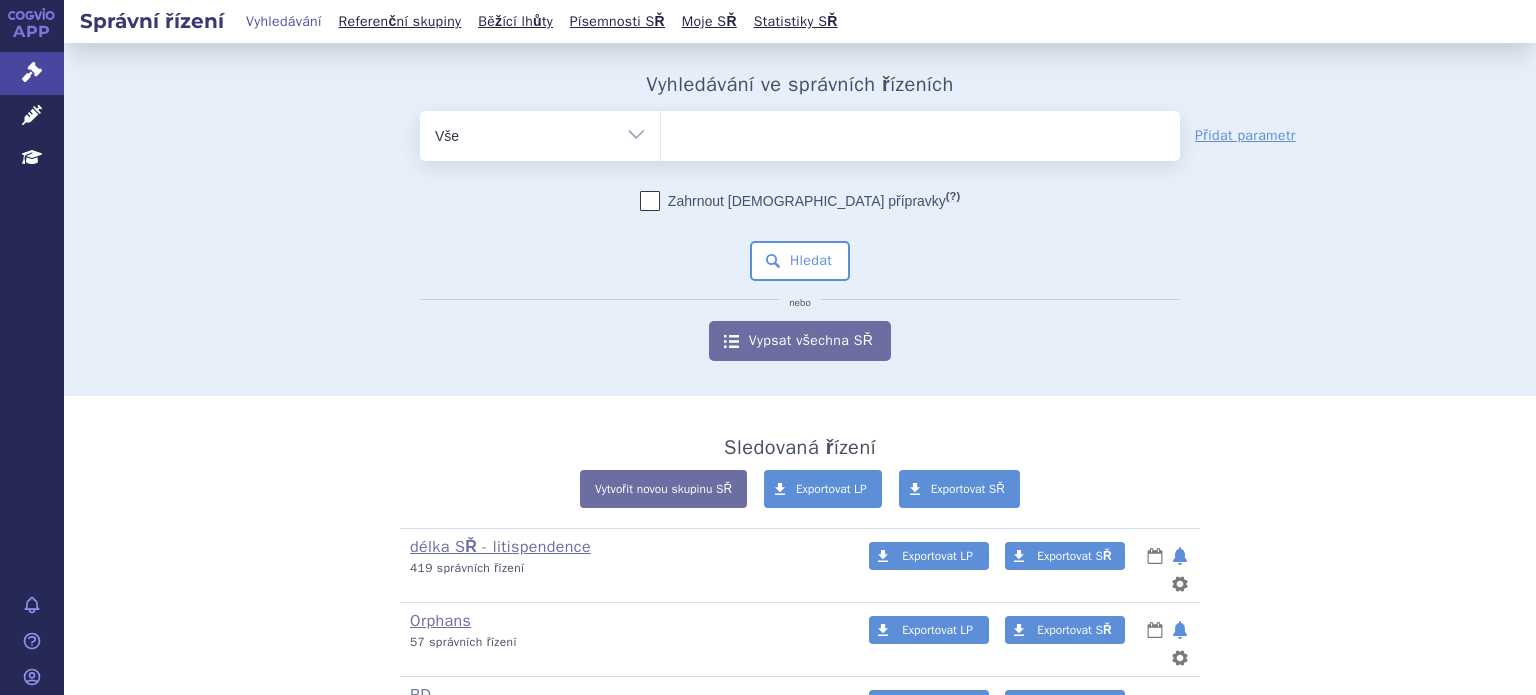scroll, scrollTop: 0, scrollLeft: 0, axis: both 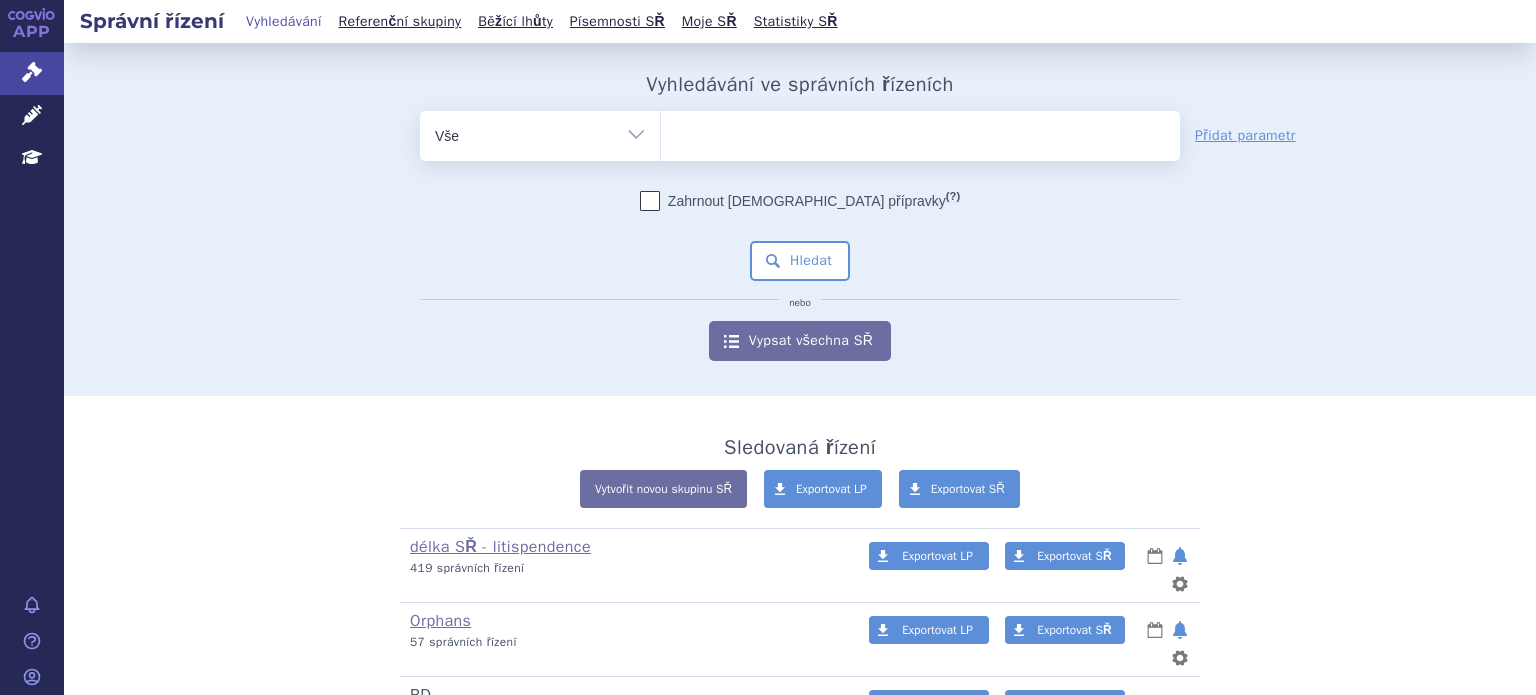 click on "RD" at bounding box center (420, 695) 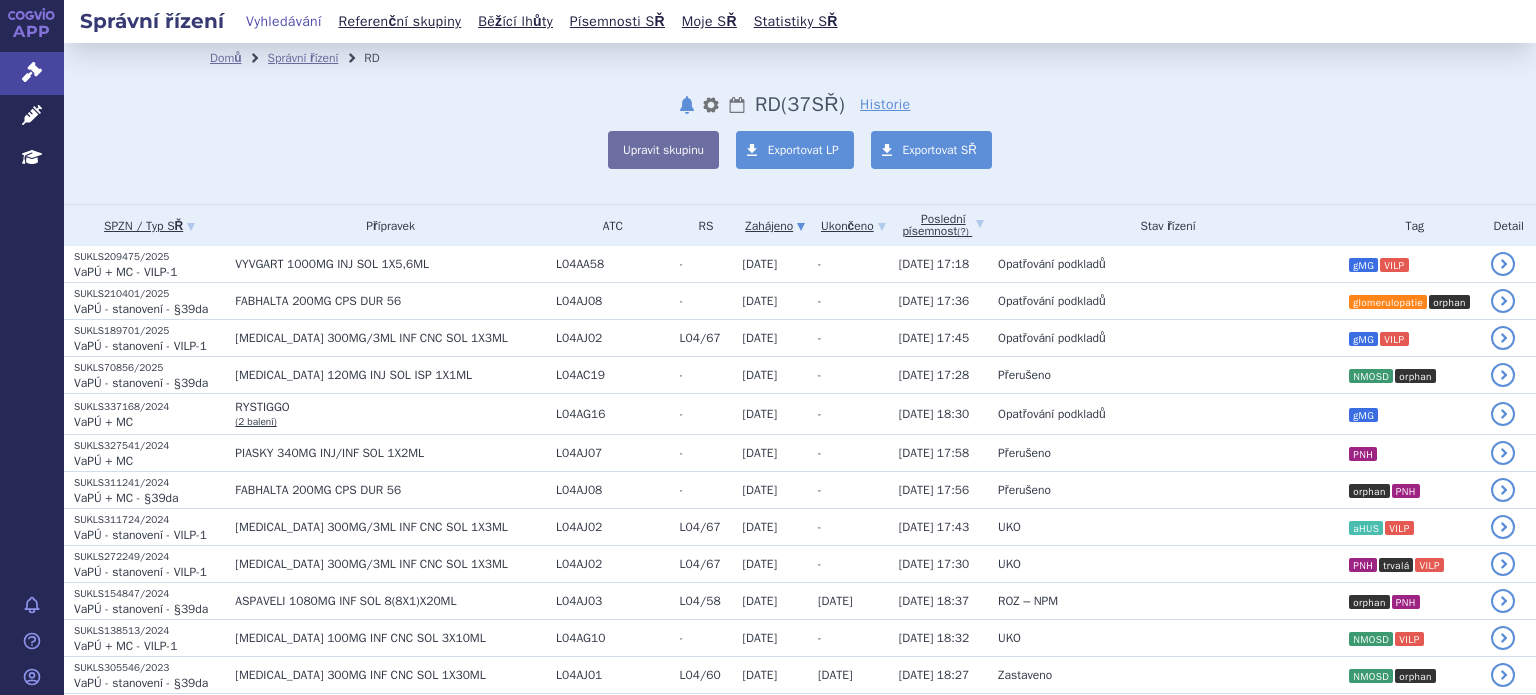 scroll, scrollTop: 0, scrollLeft: 0, axis: both 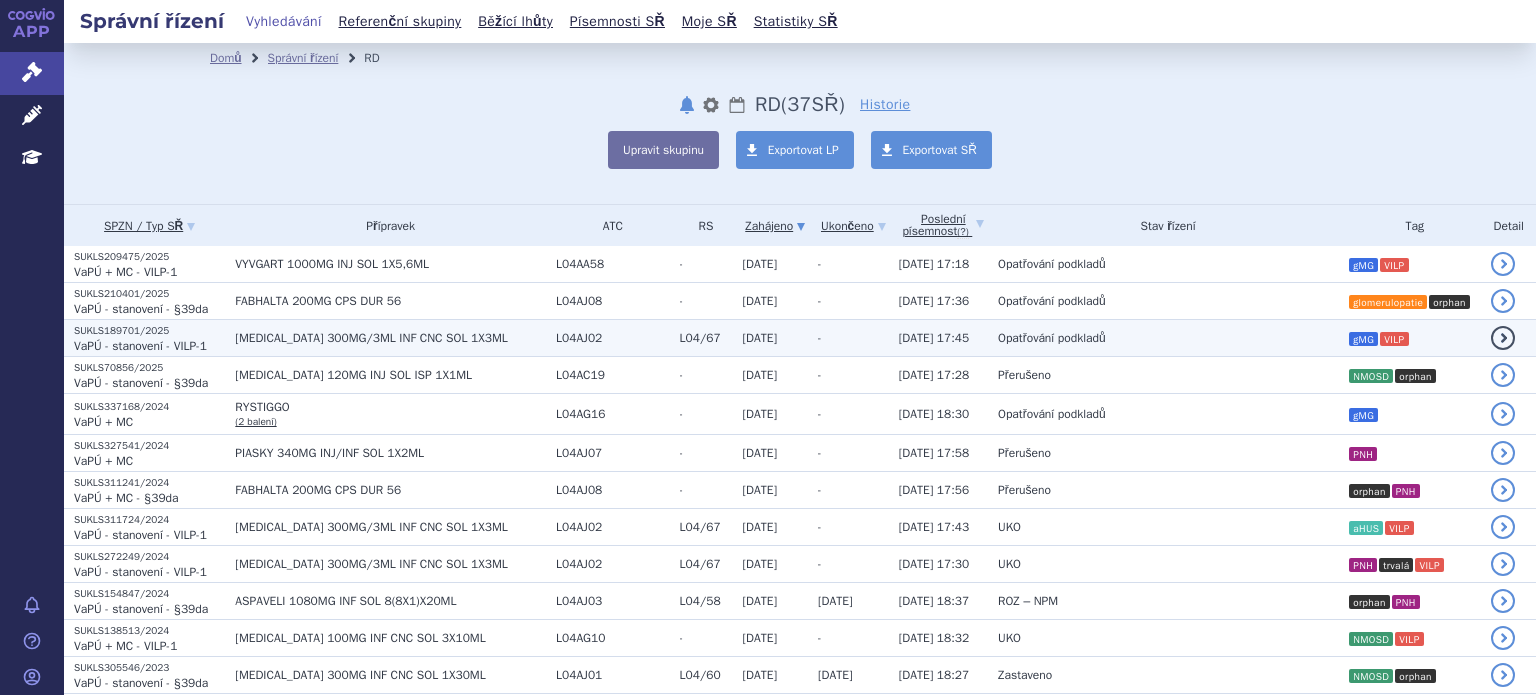 click on "[MEDICAL_DATA] 300MG/3ML INF CNC SOL 1X3ML" at bounding box center [390, 338] 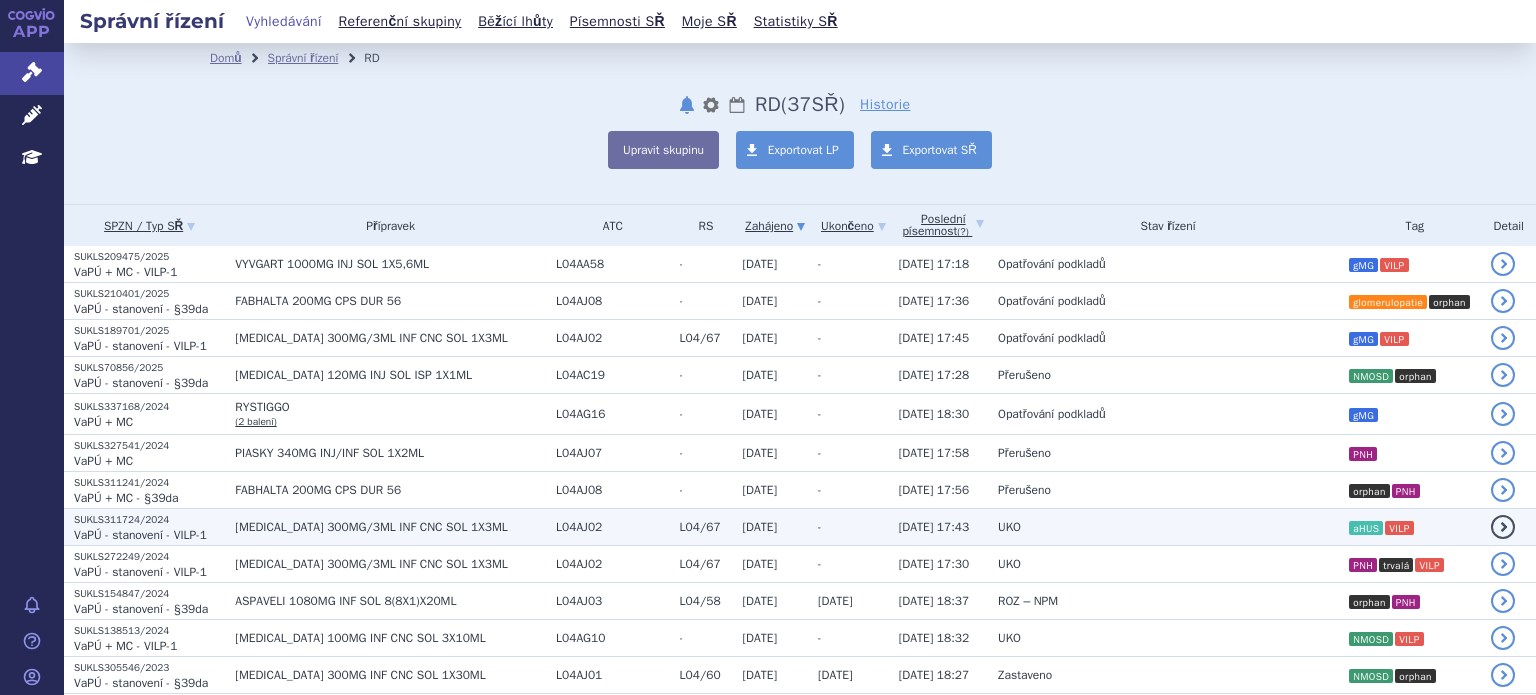 click on "[MEDICAL_DATA] 300MG/3ML INF CNC SOL 1X3ML" at bounding box center [390, 527] 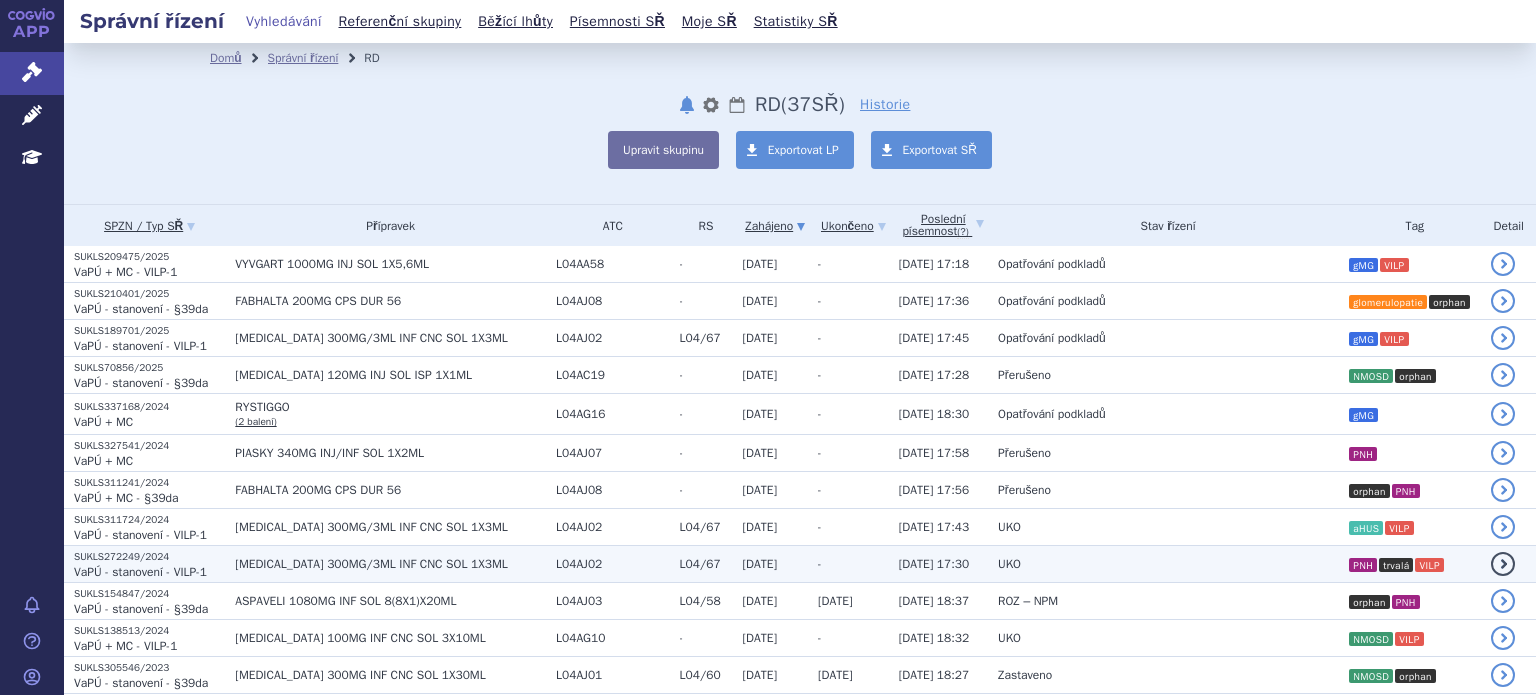 click on "ULTOMIRIS 300MG/3ML INF CNC SOL 1X3ML" at bounding box center (390, 564) 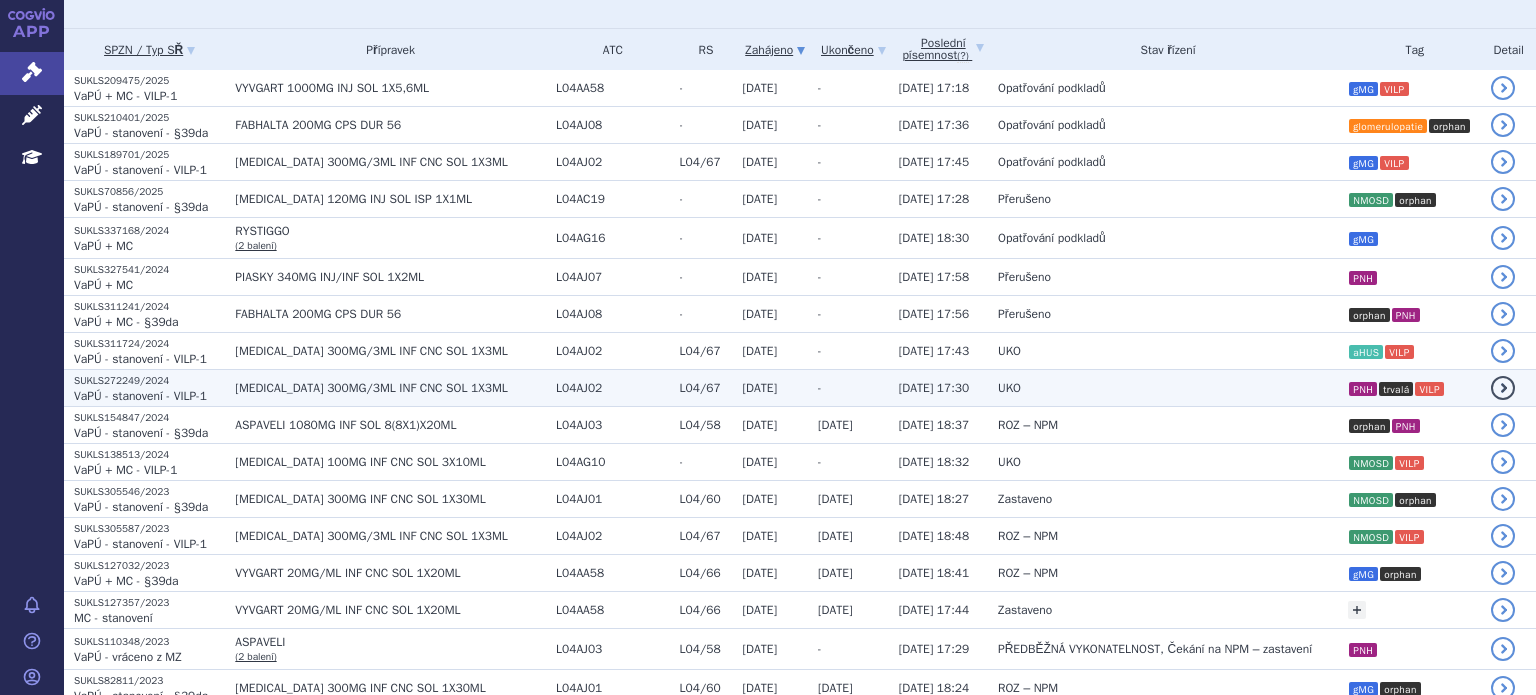 scroll, scrollTop: 178, scrollLeft: 0, axis: vertical 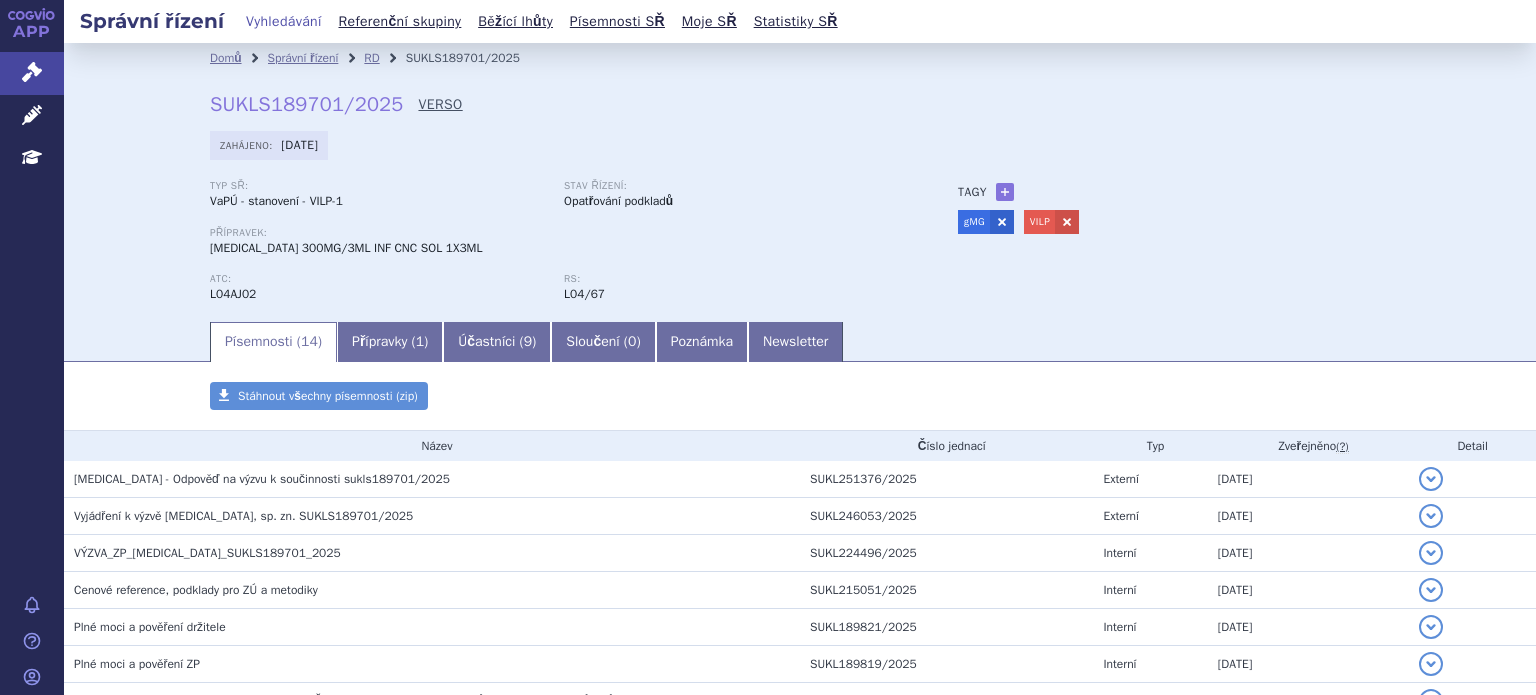 click on "VERSO" at bounding box center [440, 105] 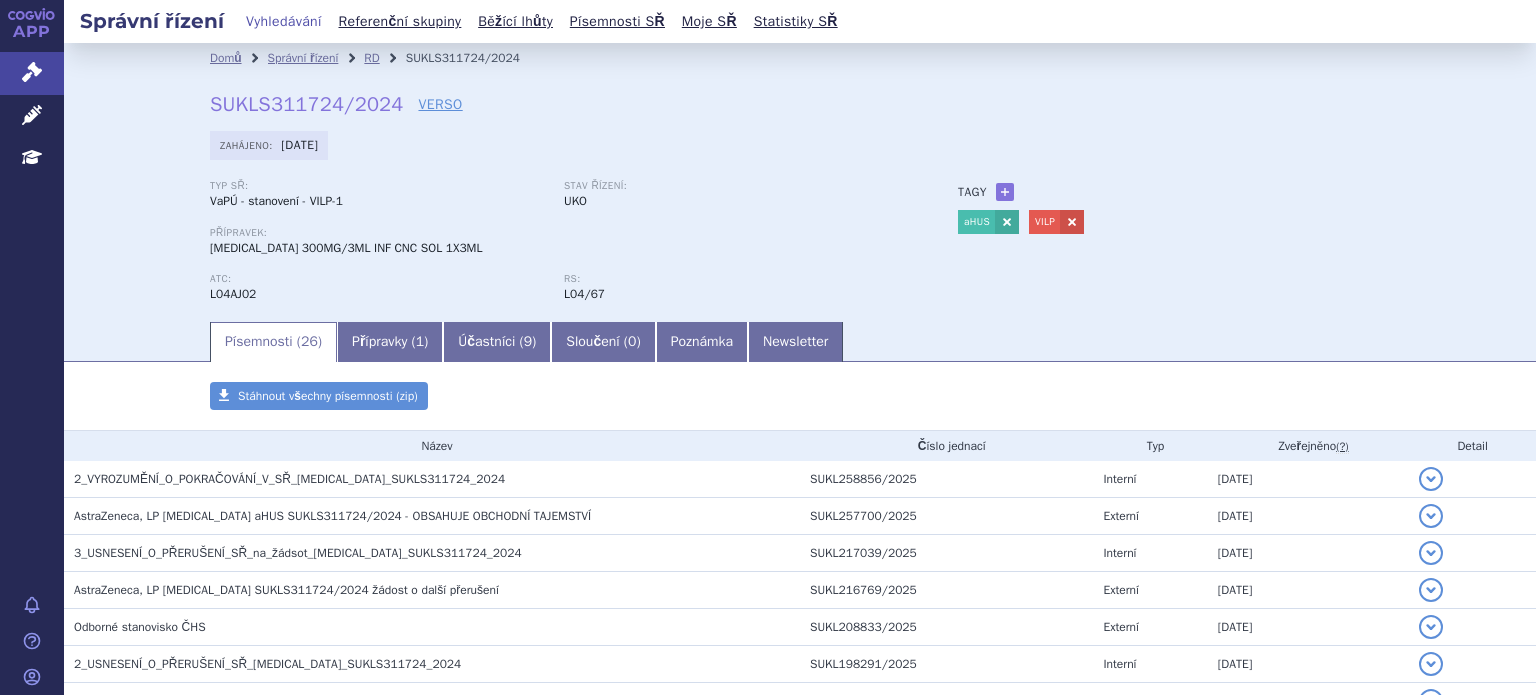 scroll, scrollTop: 0, scrollLeft: 0, axis: both 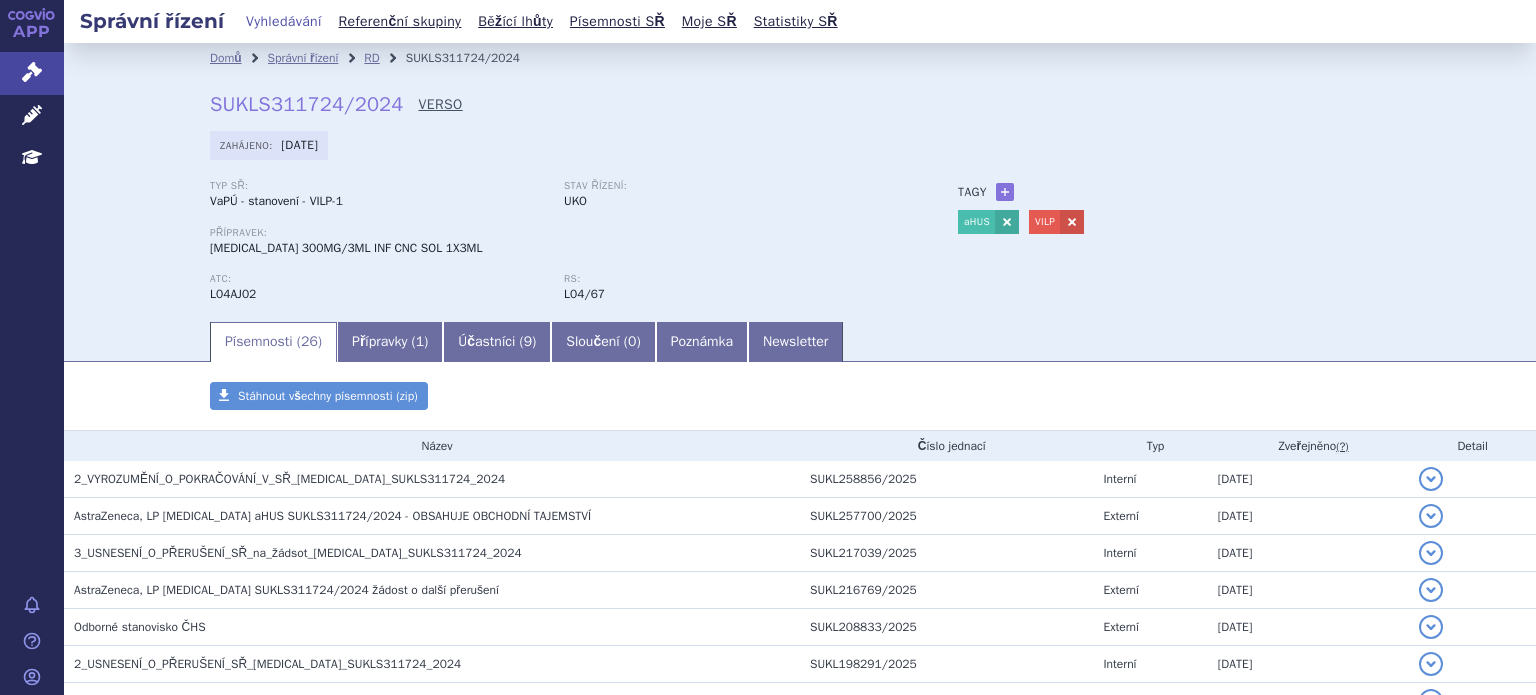click on "VERSO" at bounding box center [440, 105] 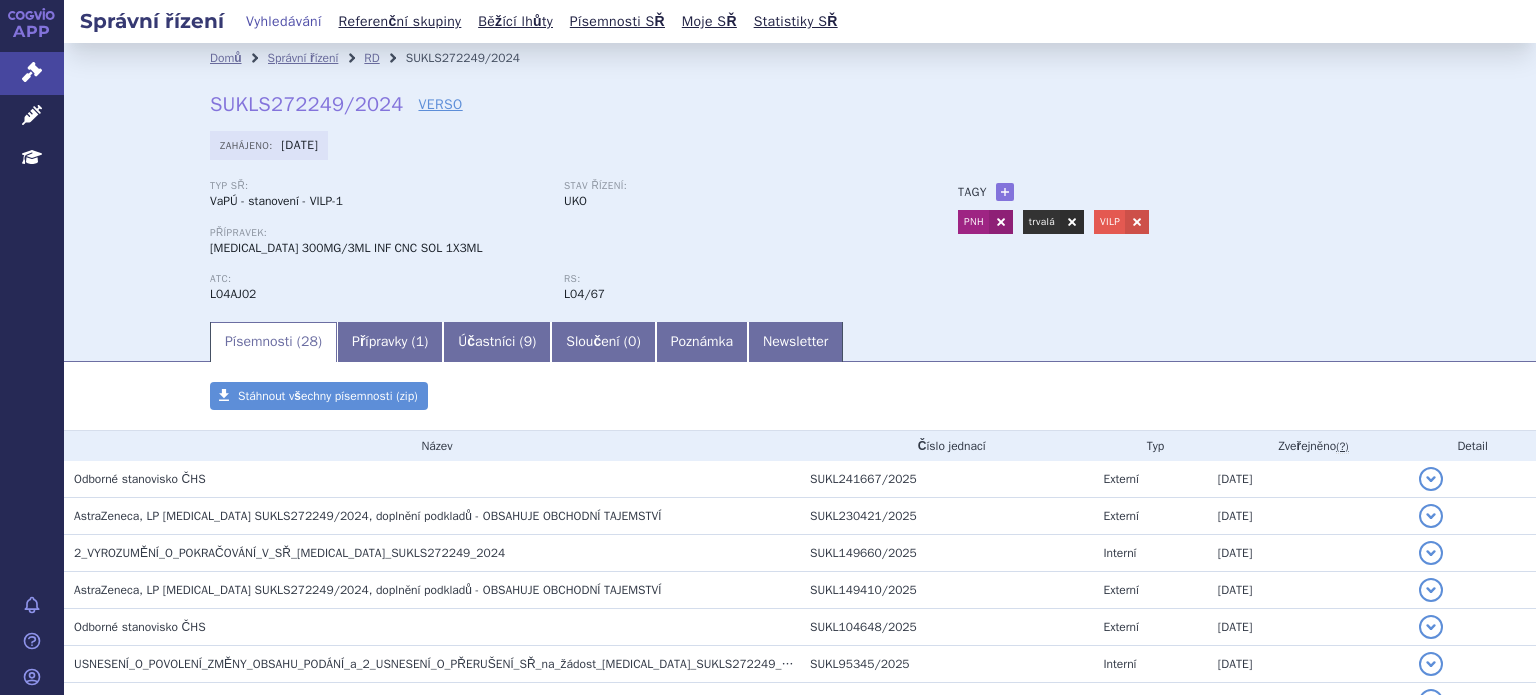 scroll, scrollTop: 0, scrollLeft: 0, axis: both 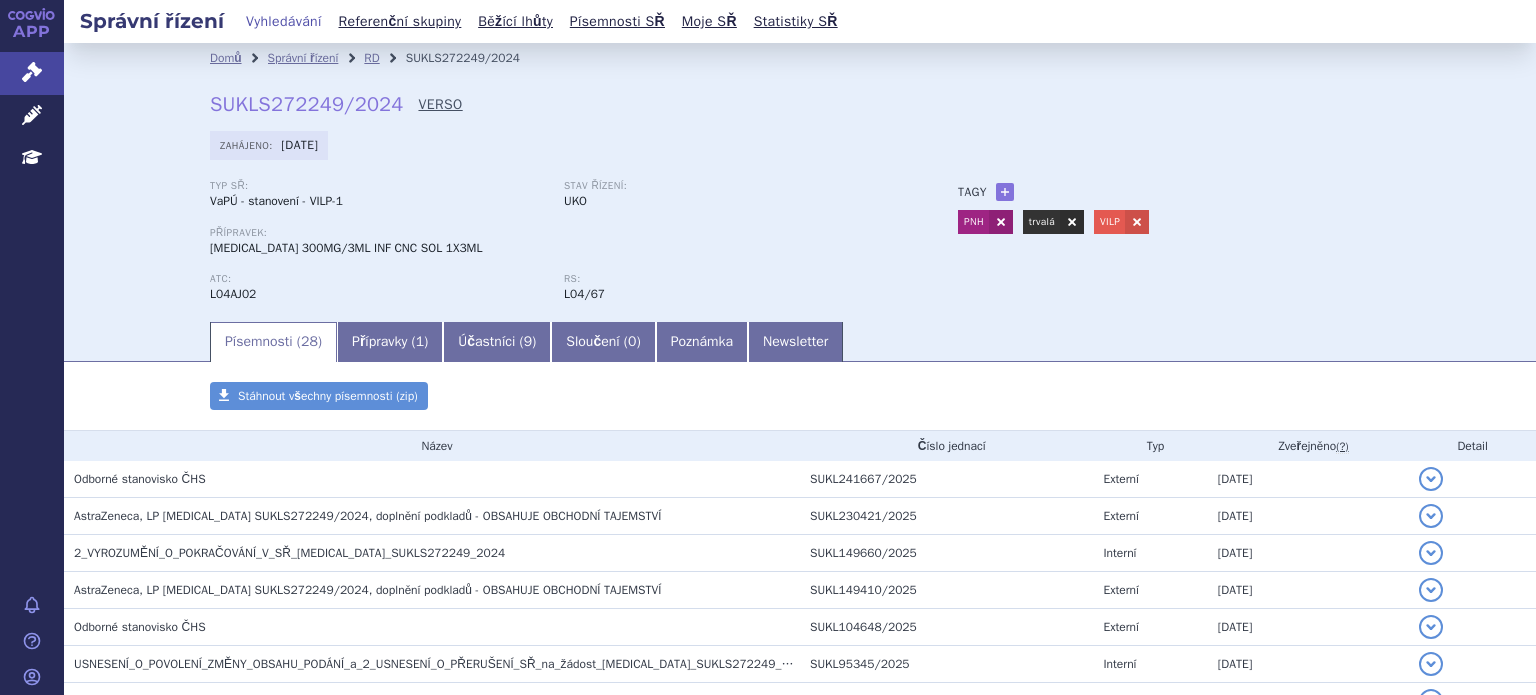 click on "VERSO" at bounding box center [440, 105] 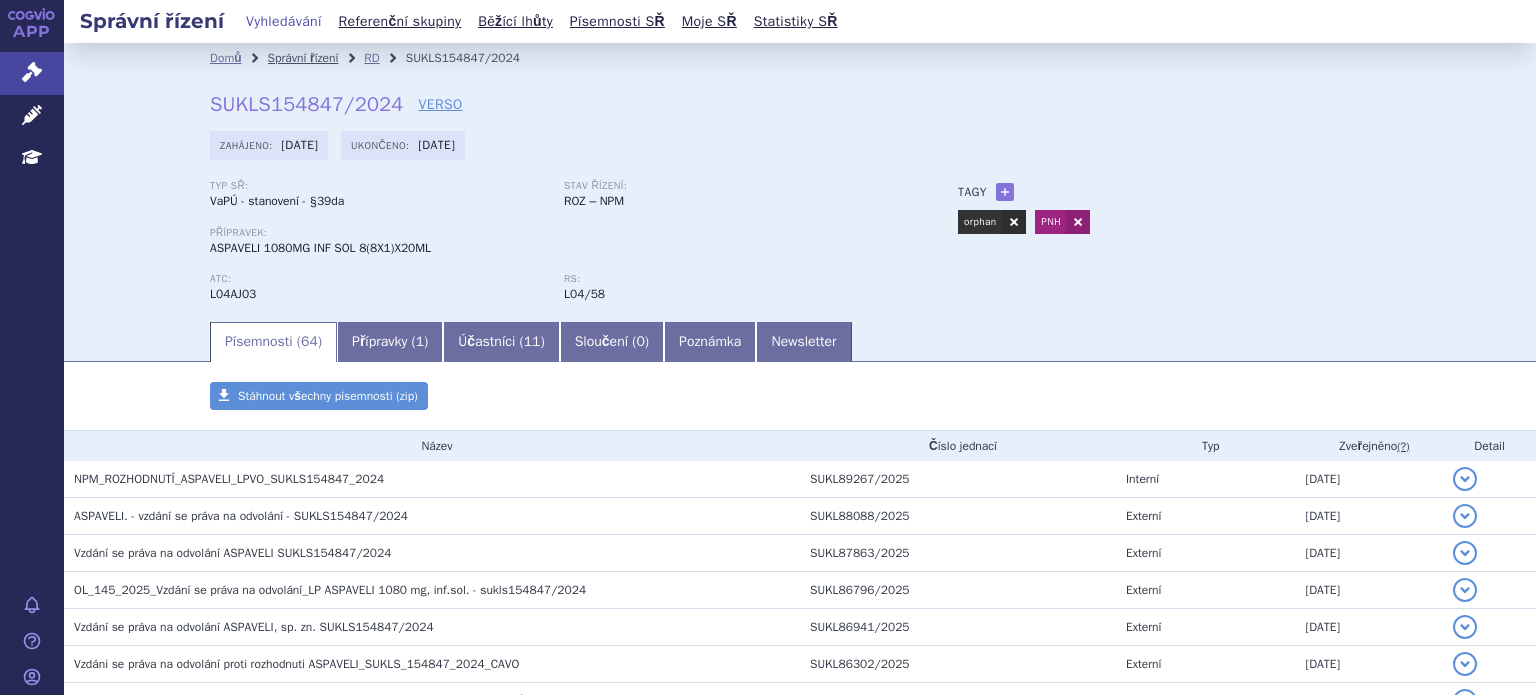 scroll, scrollTop: 0, scrollLeft: 0, axis: both 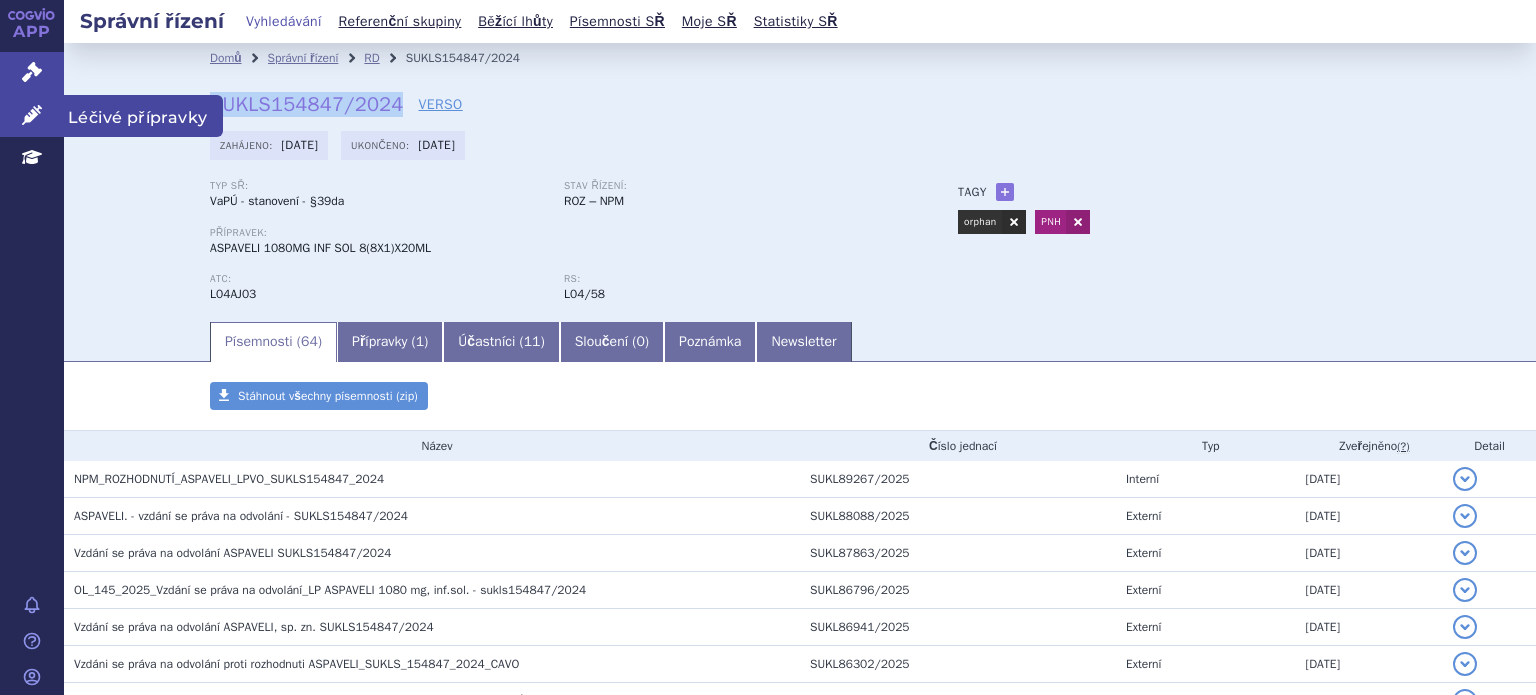 click 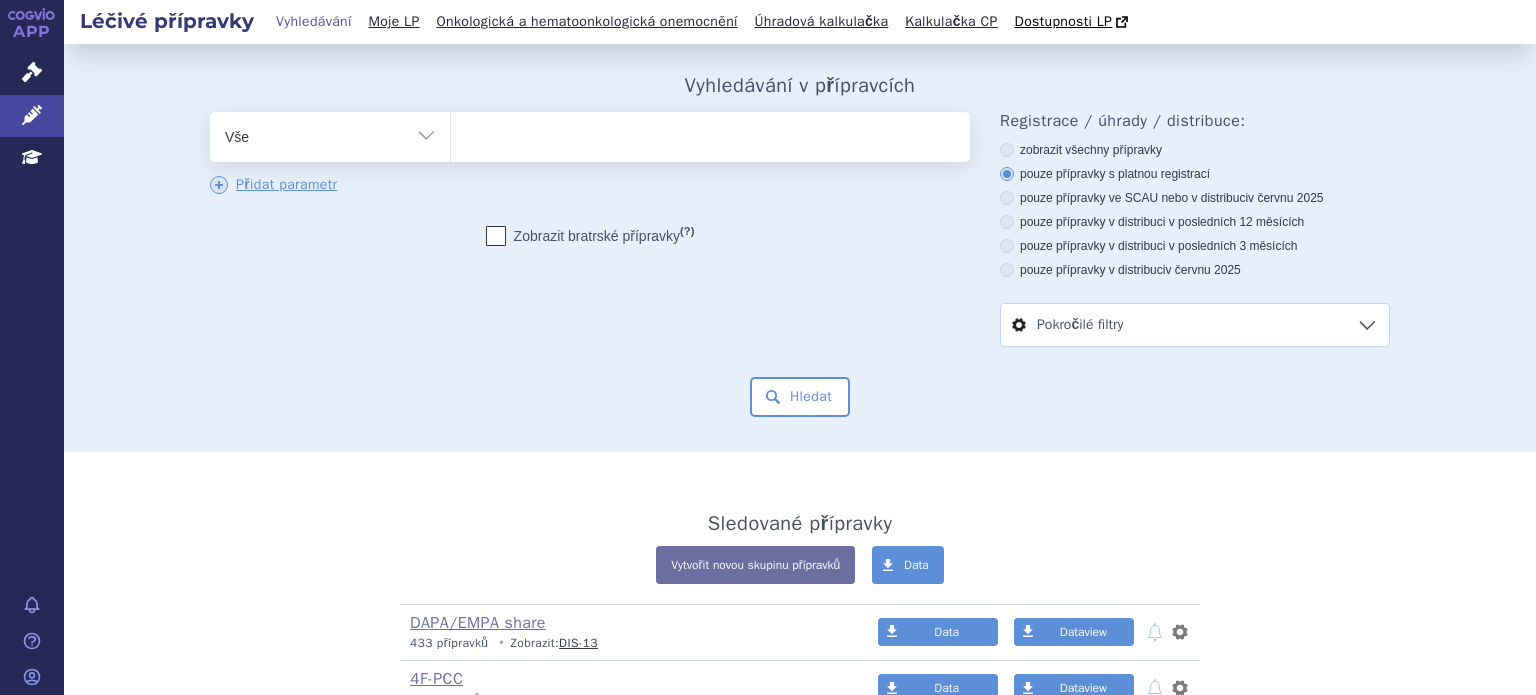 scroll, scrollTop: 0, scrollLeft: 0, axis: both 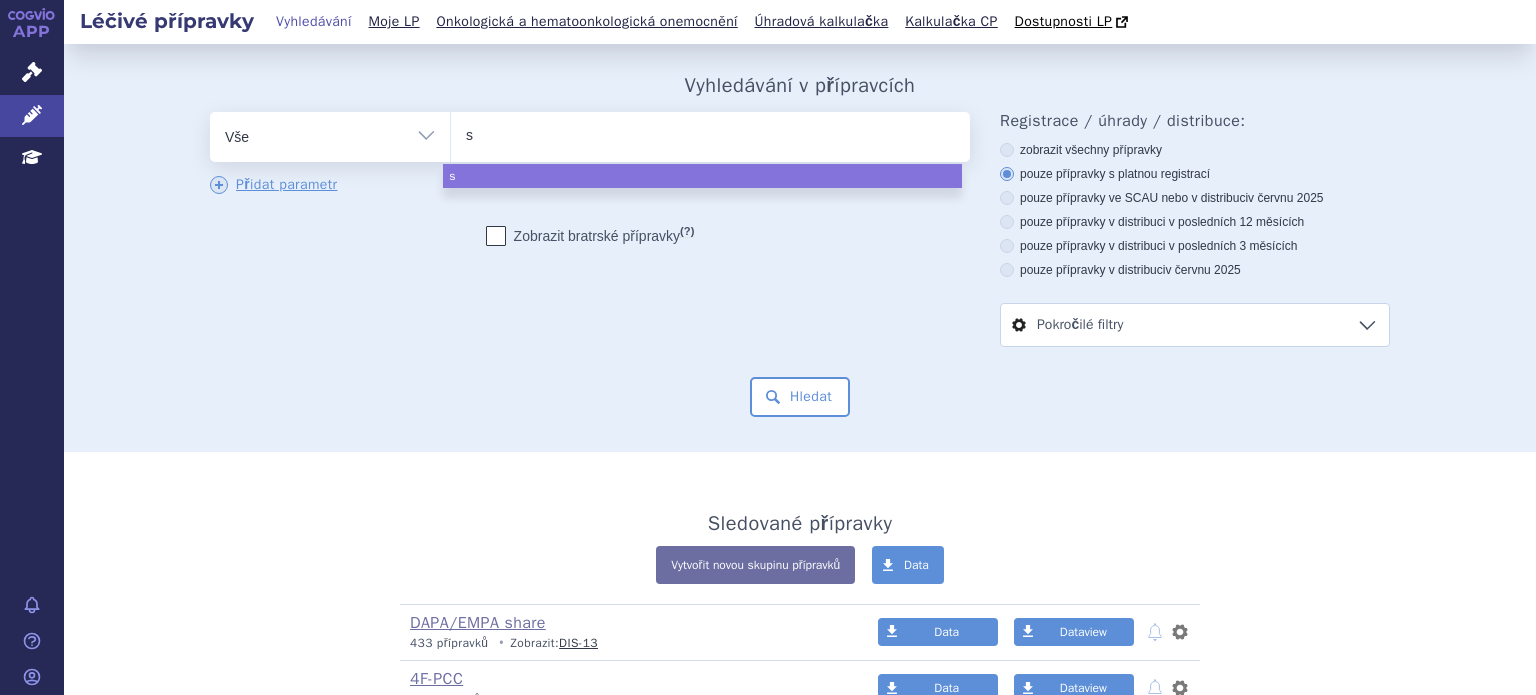 type on "st" 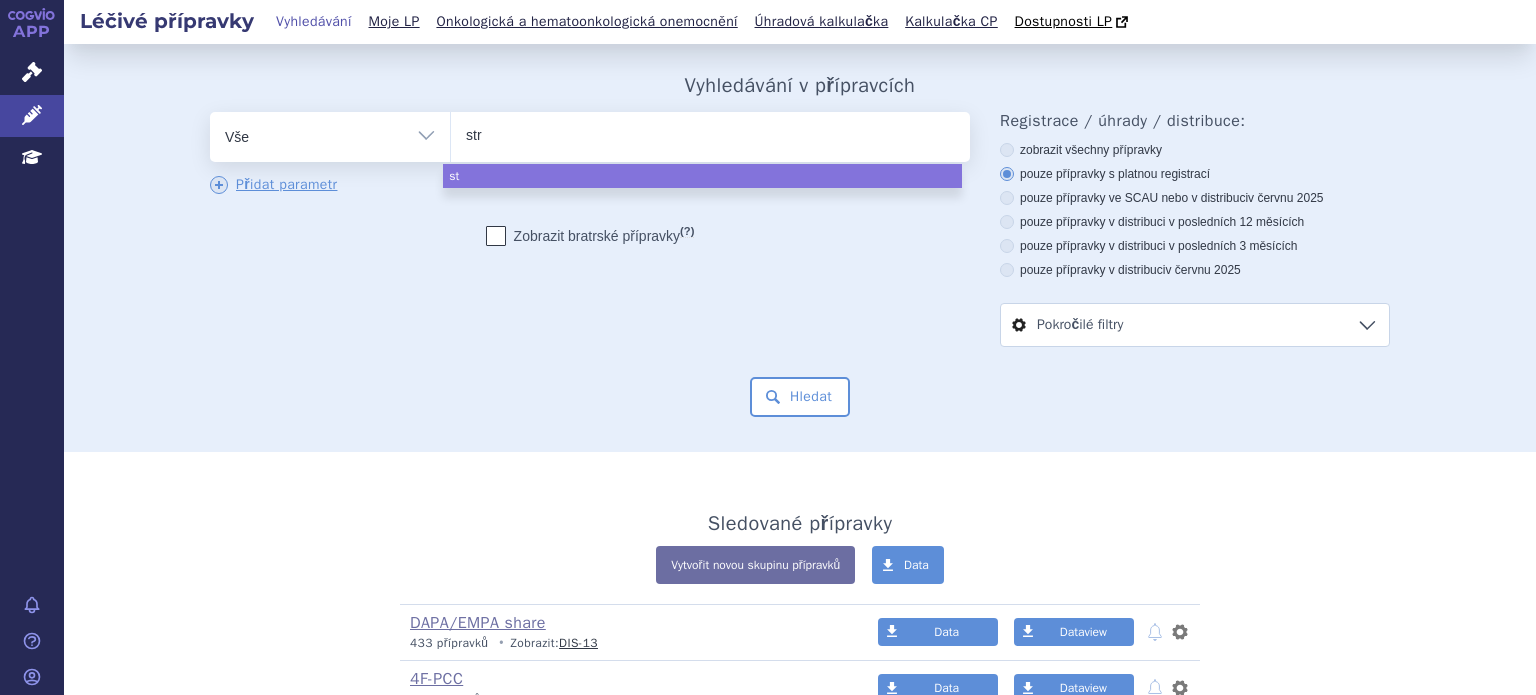 type on "stre" 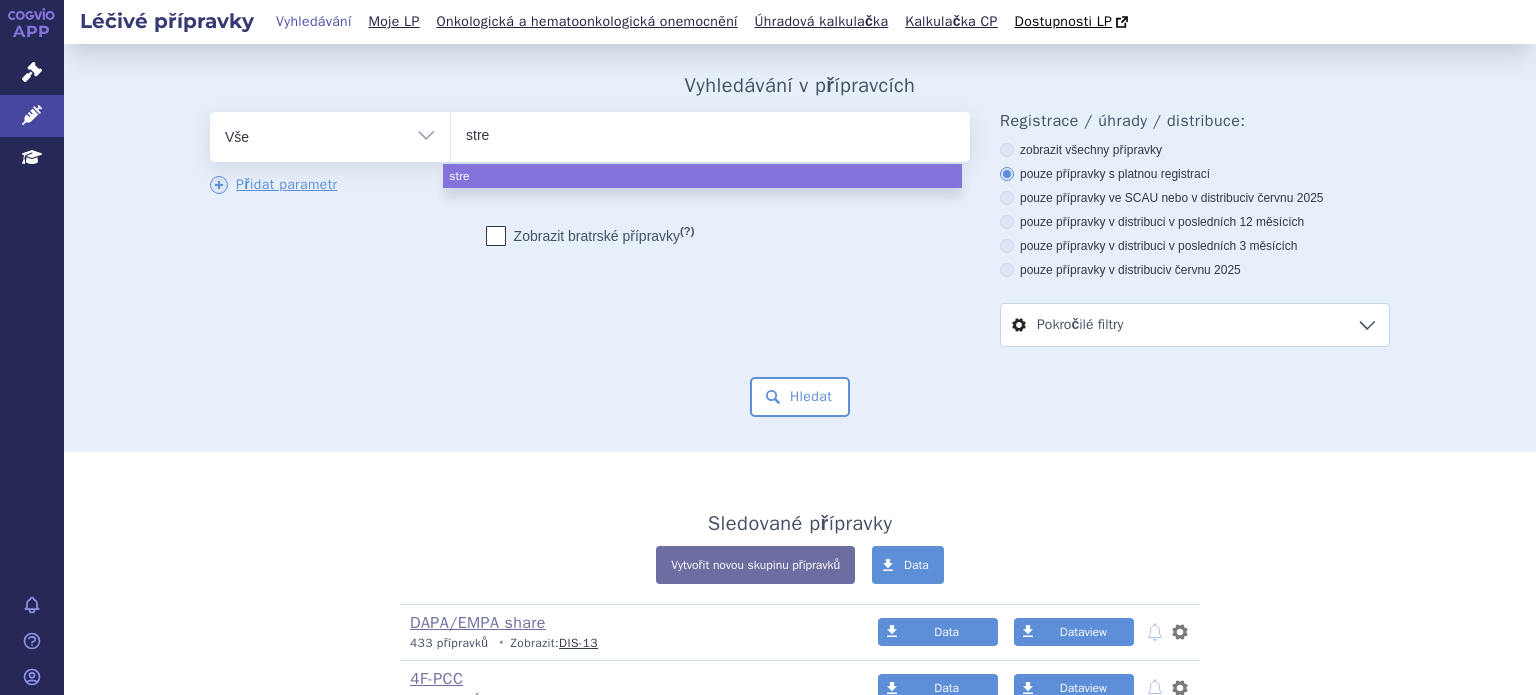 type on "stren" 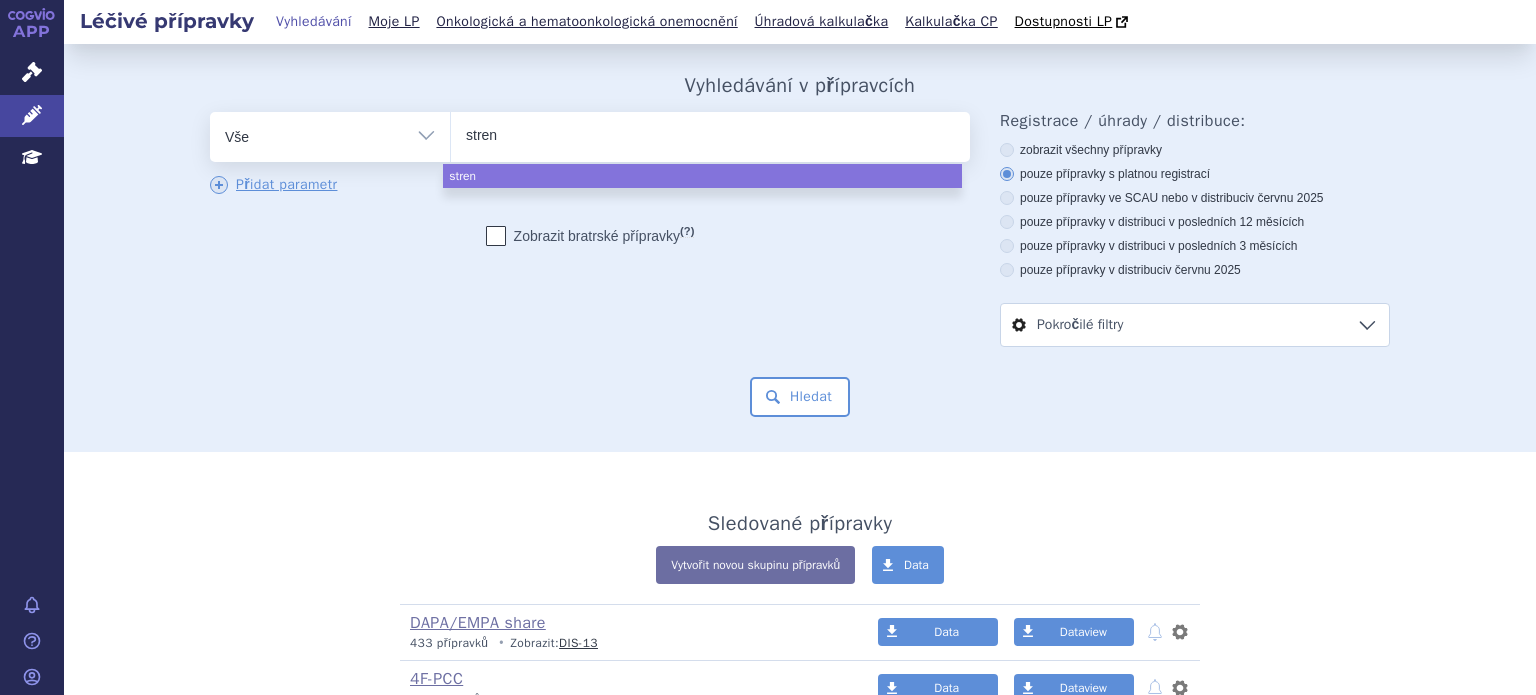 type on "strens" 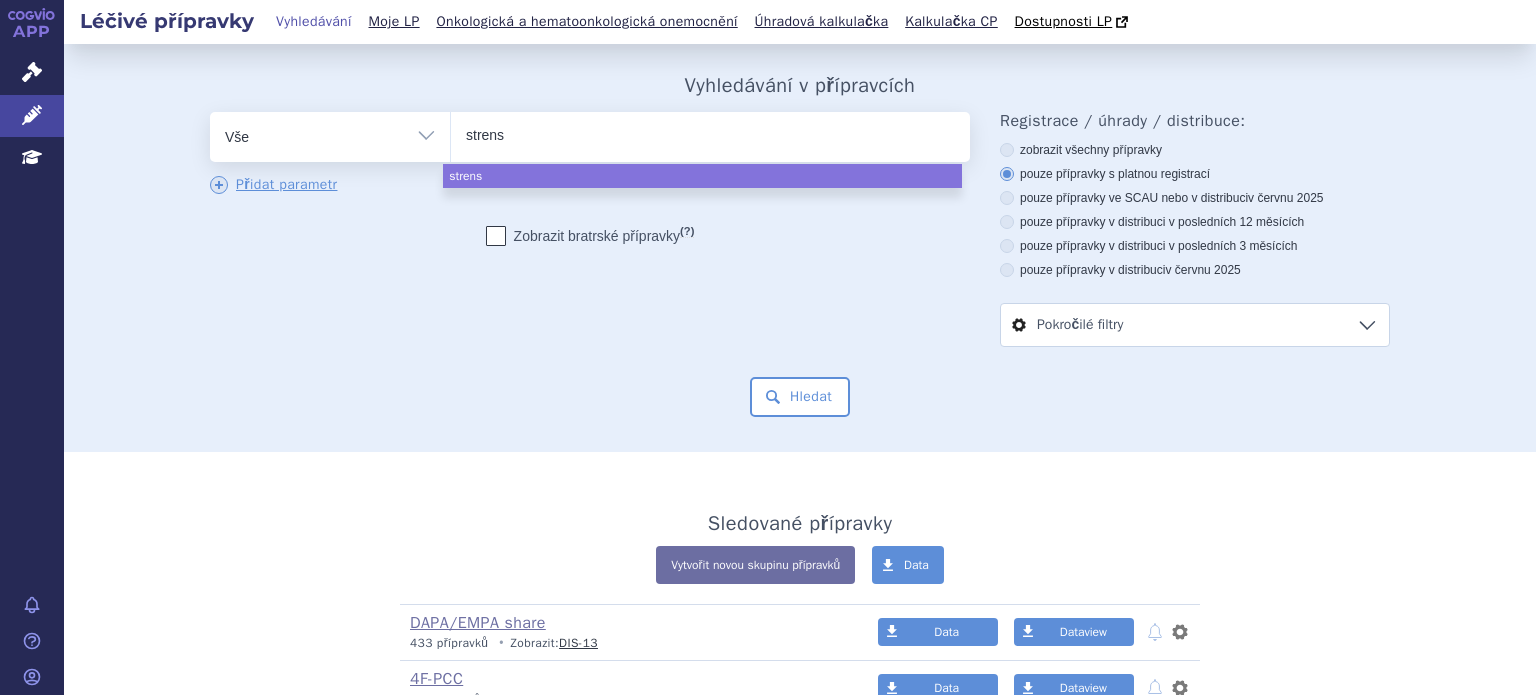 type on "strensi" 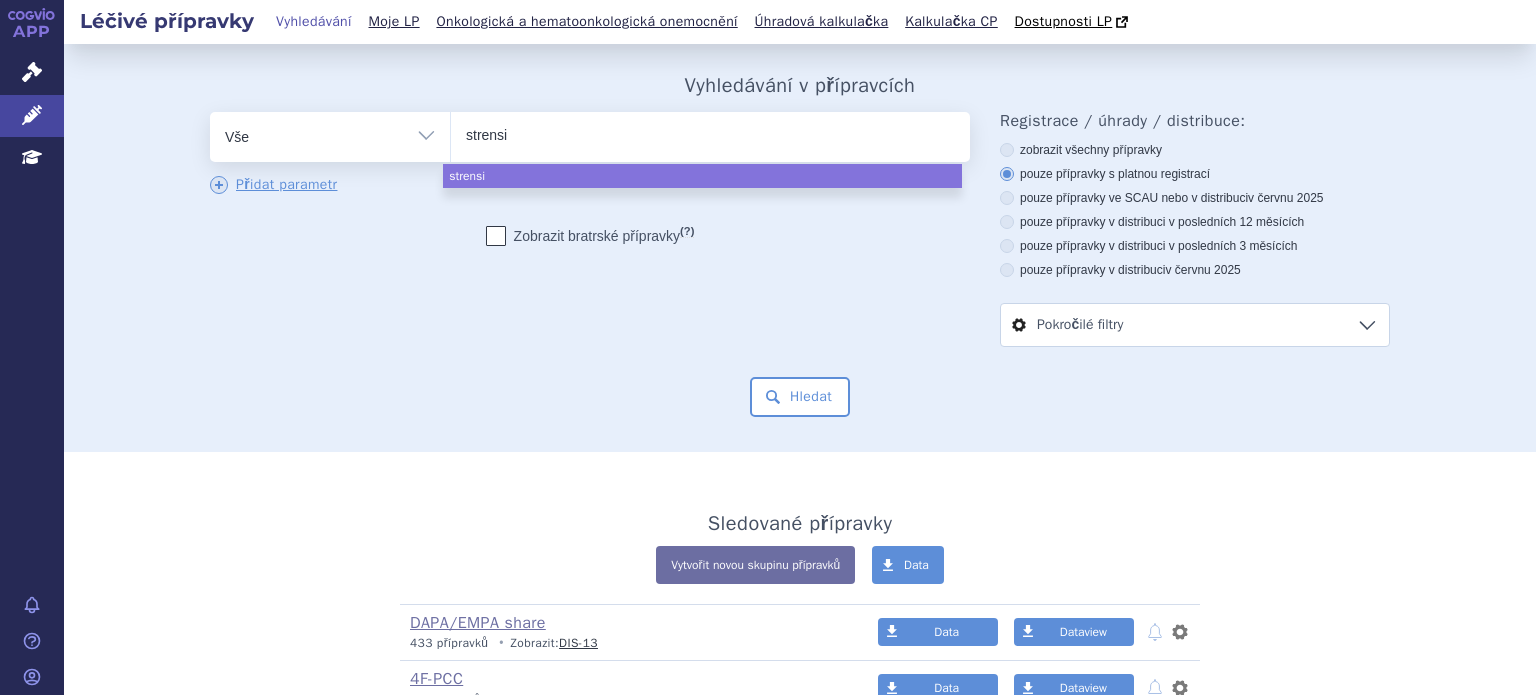 type on "strensiq" 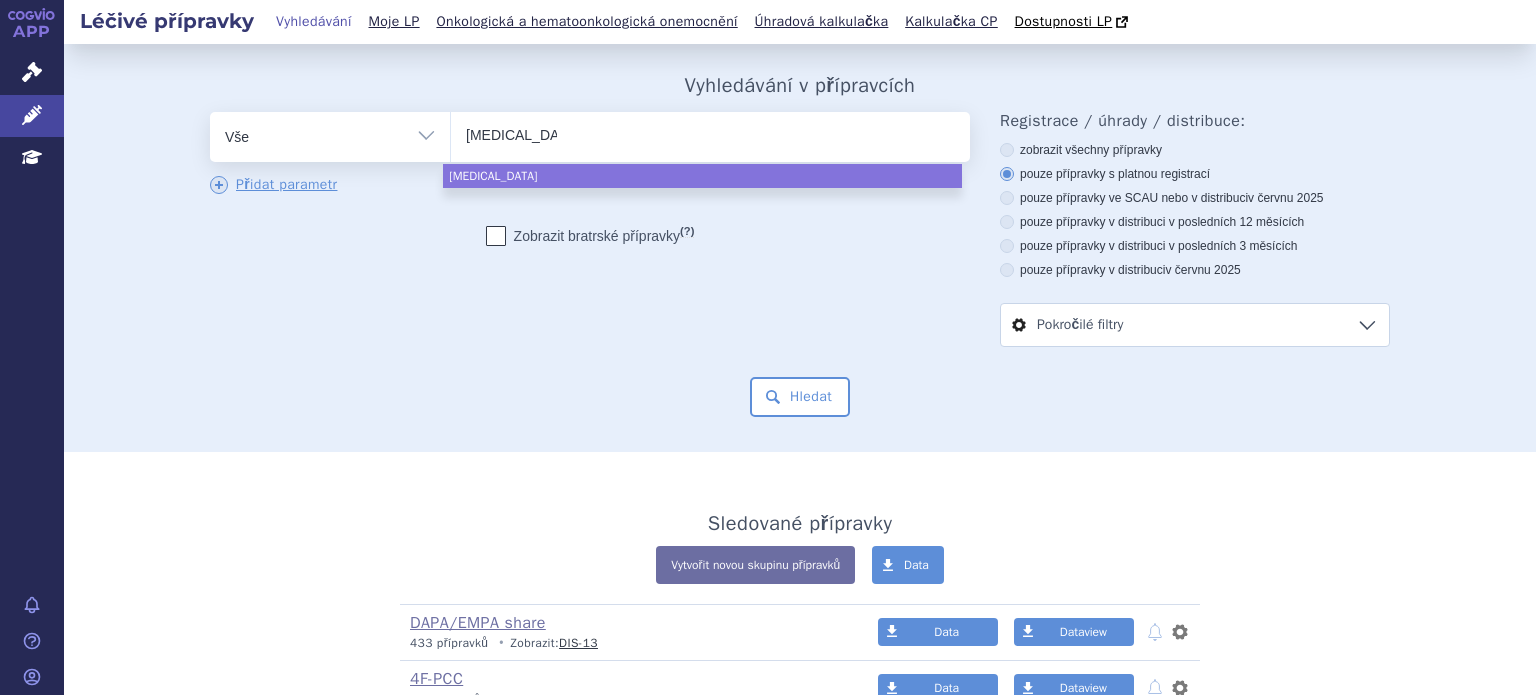 select on "strensiq" 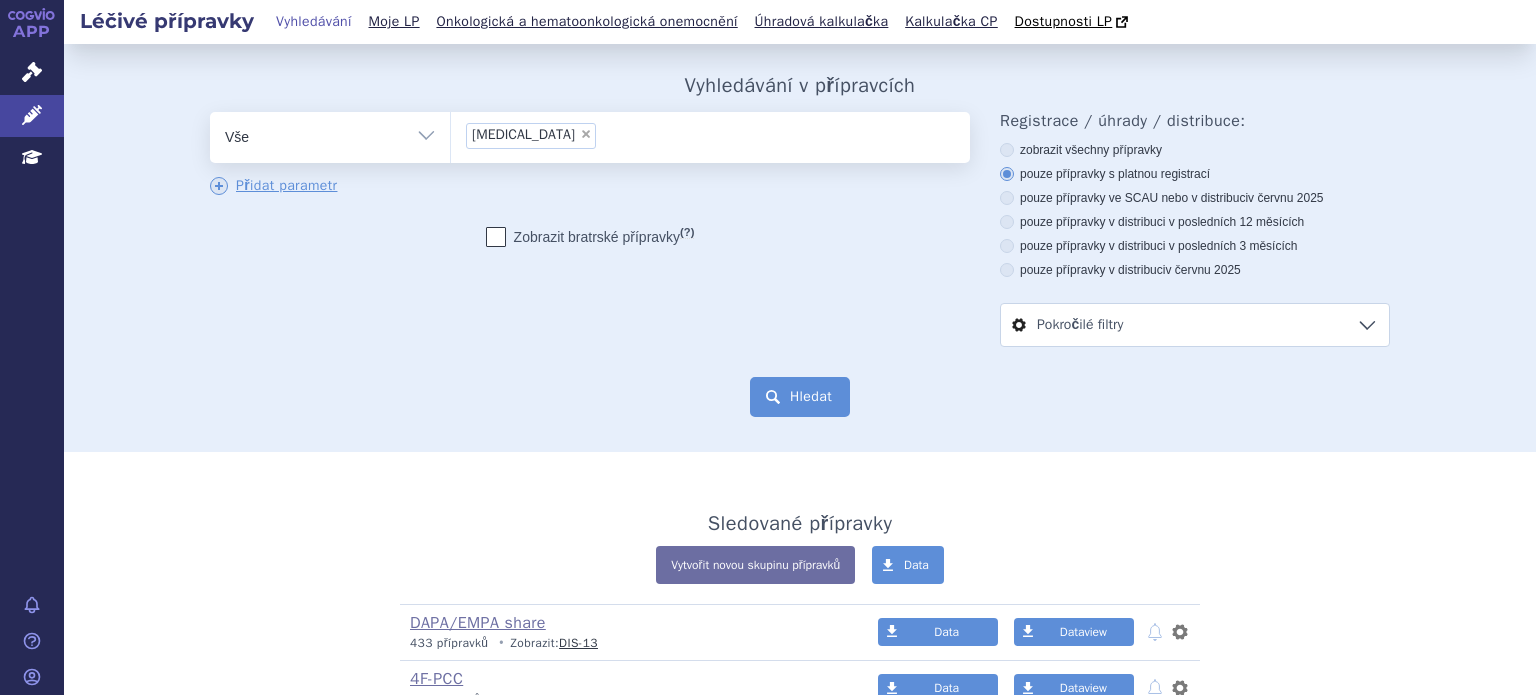 click on "Hledat" at bounding box center (800, 397) 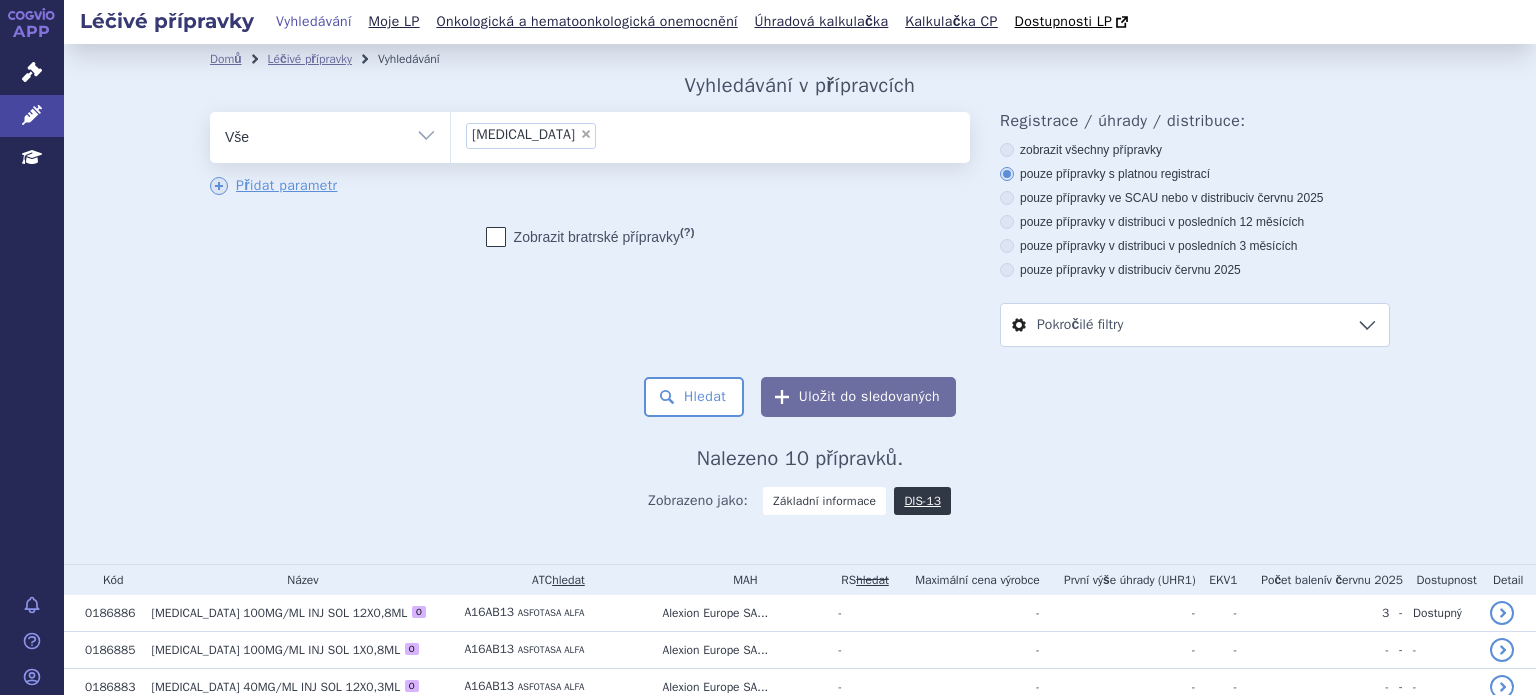 scroll, scrollTop: 0, scrollLeft: 0, axis: both 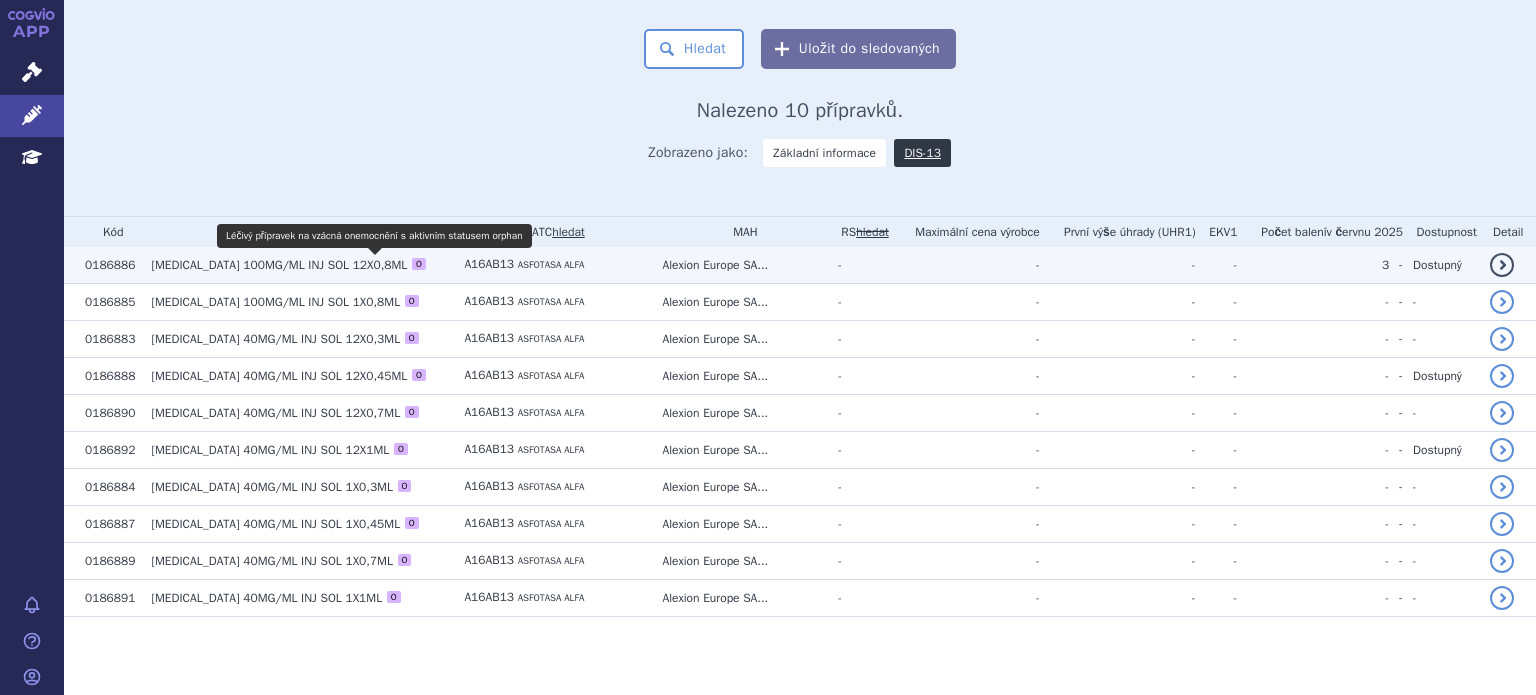 click on "O" at bounding box center [419, 264] 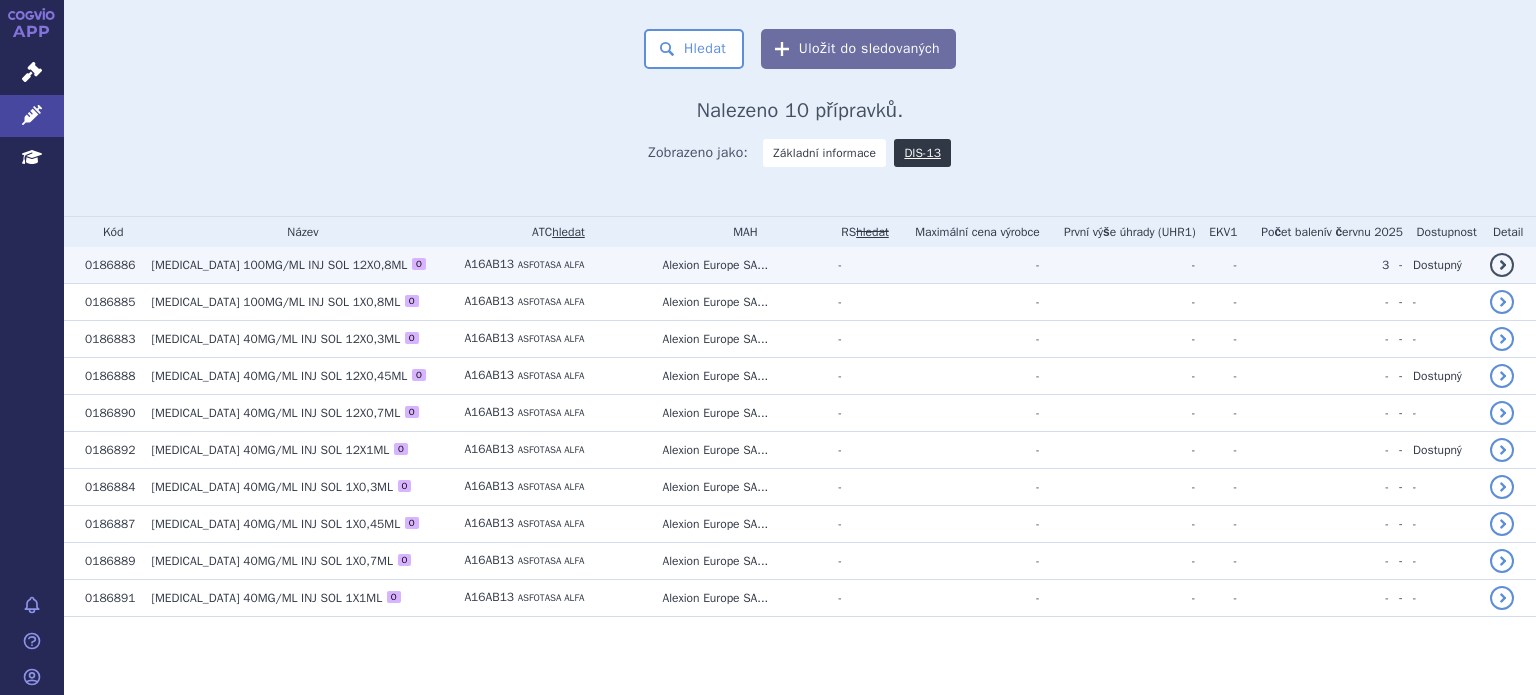click on "[MEDICAL_DATA]" at bounding box center [195, 265] 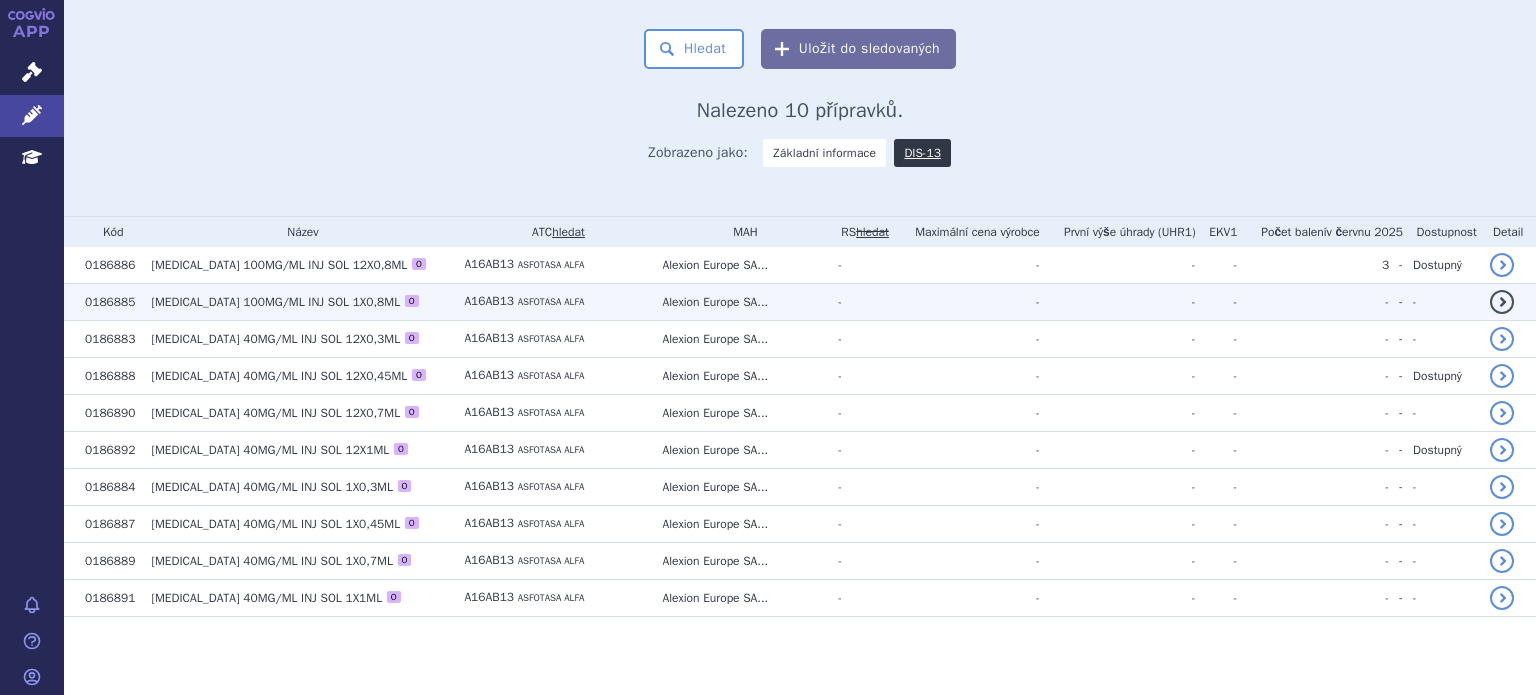 click on "STRENSIQ
100MG/ML INJ SOL 1X0,8ML
O" at bounding box center [297, 301] 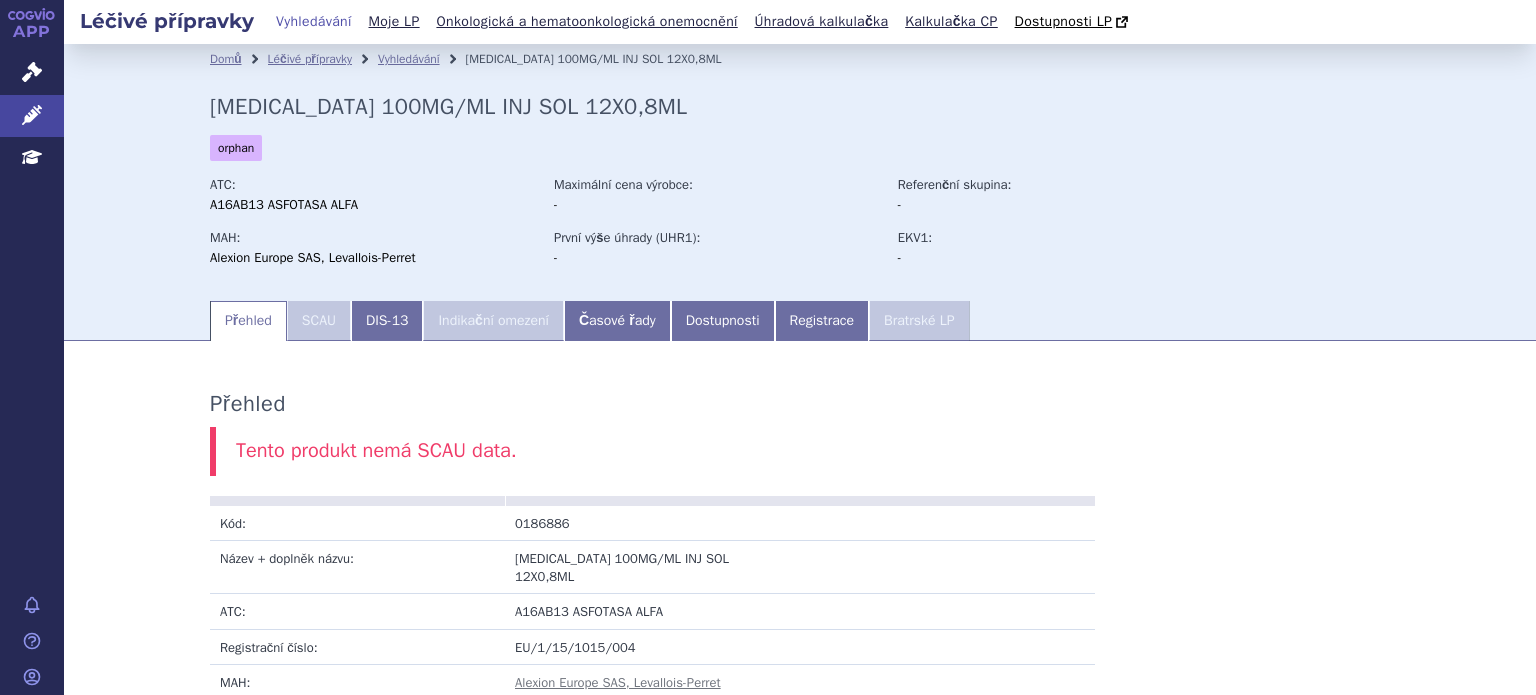 scroll, scrollTop: 0, scrollLeft: 0, axis: both 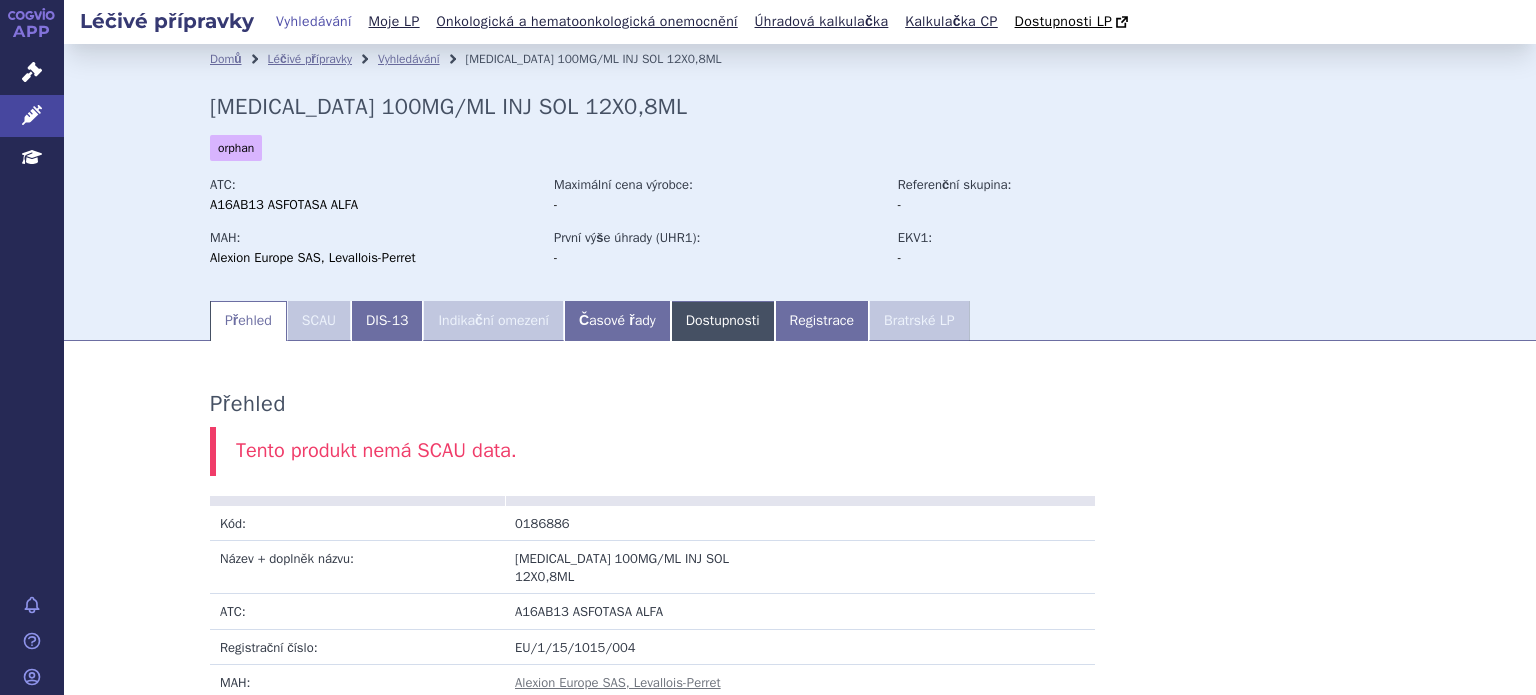 click on "Dostupnosti" at bounding box center [723, 321] 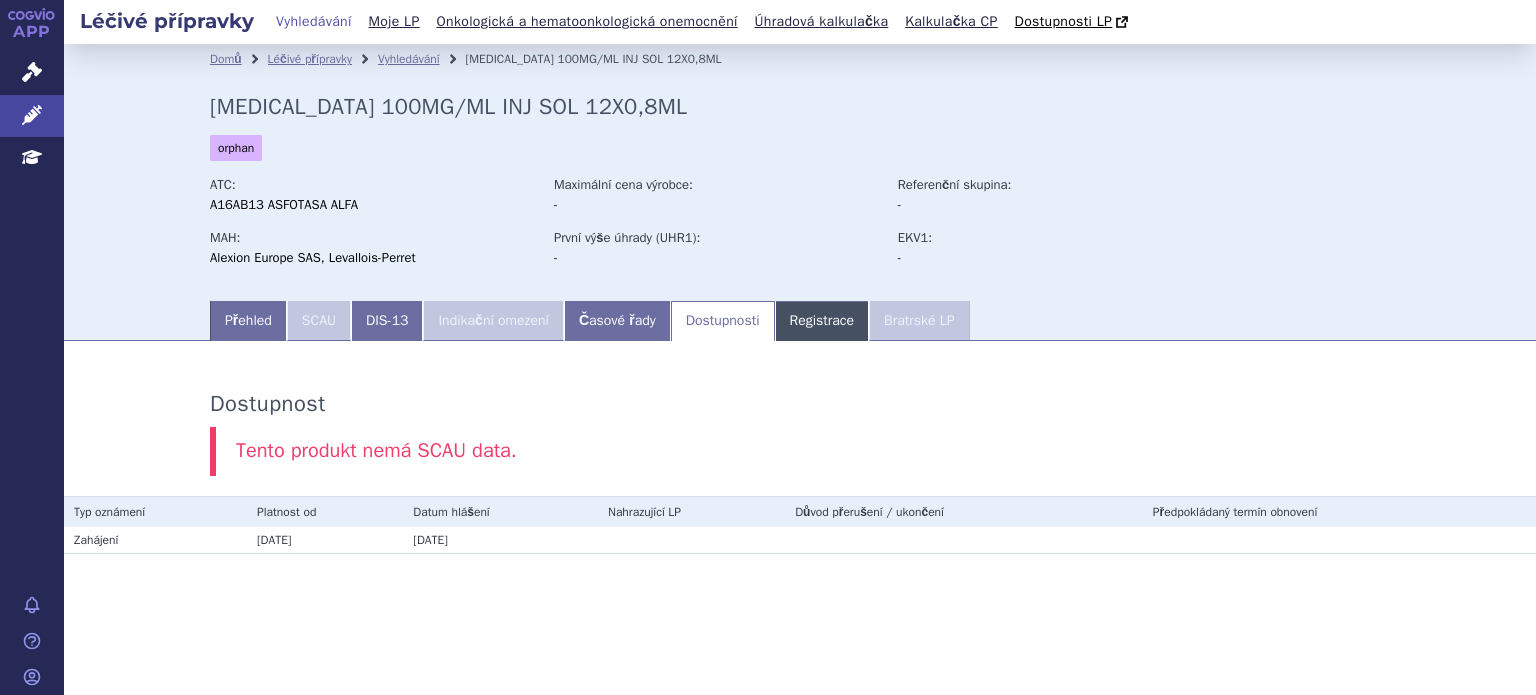 click on "Registrace" at bounding box center [822, 321] 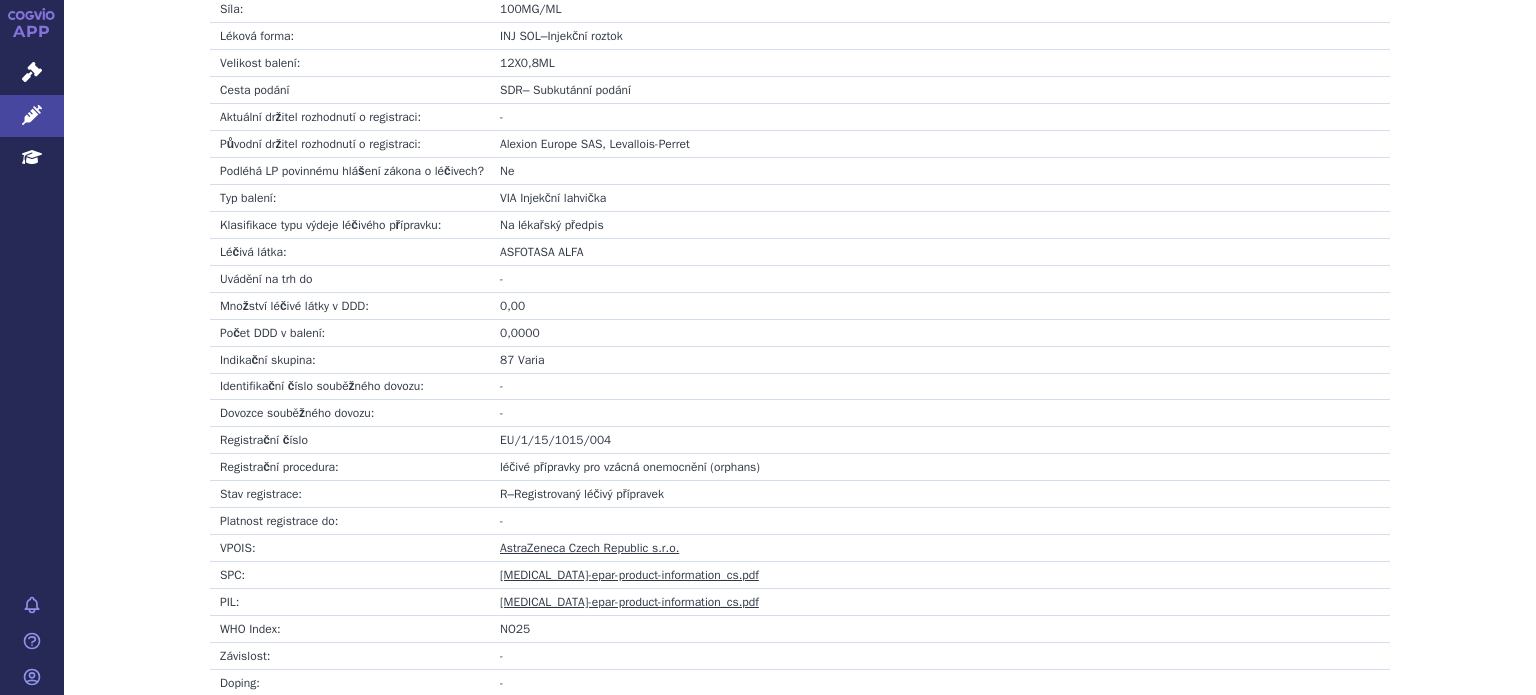 scroll, scrollTop: 583, scrollLeft: 0, axis: vertical 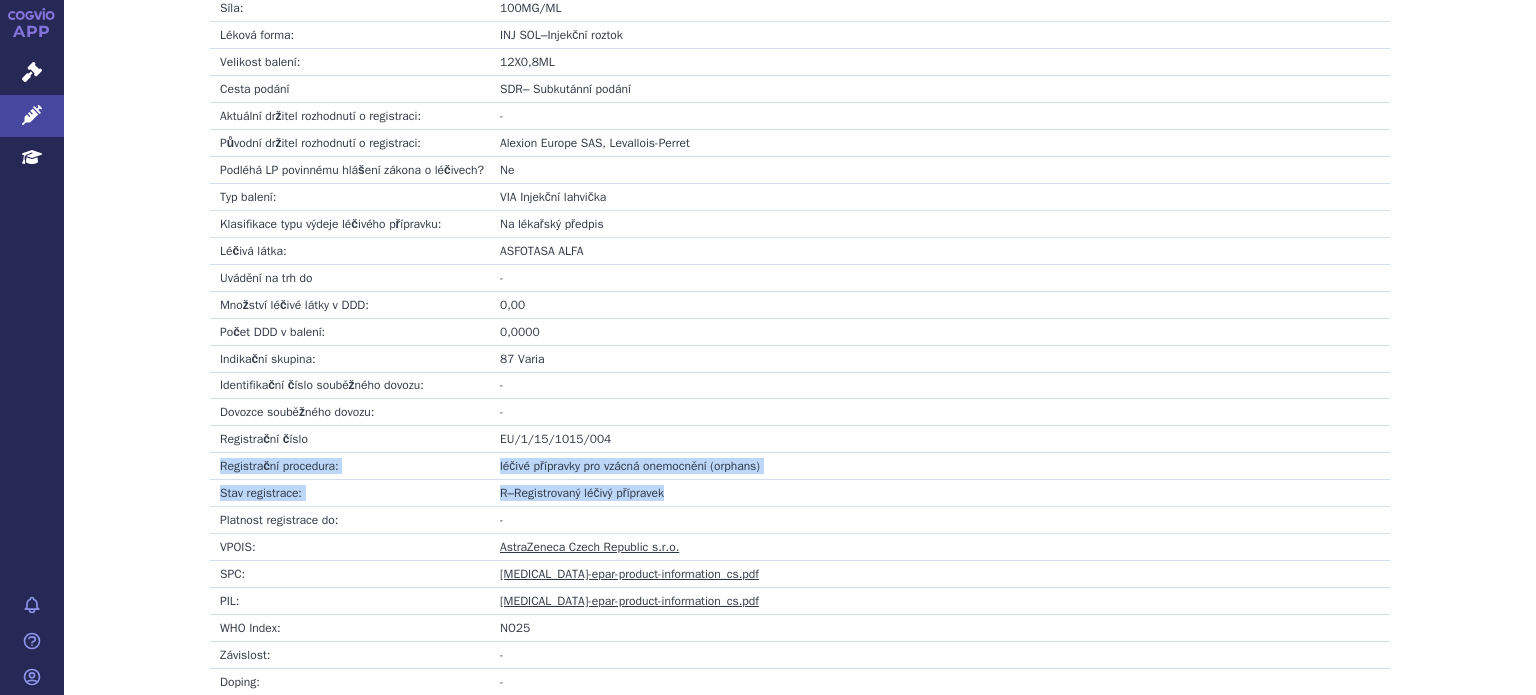 drag, startPoint x: 215, startPoint y: 479, endPoint x: 716, endPoint y: 503, distance: 501.57452 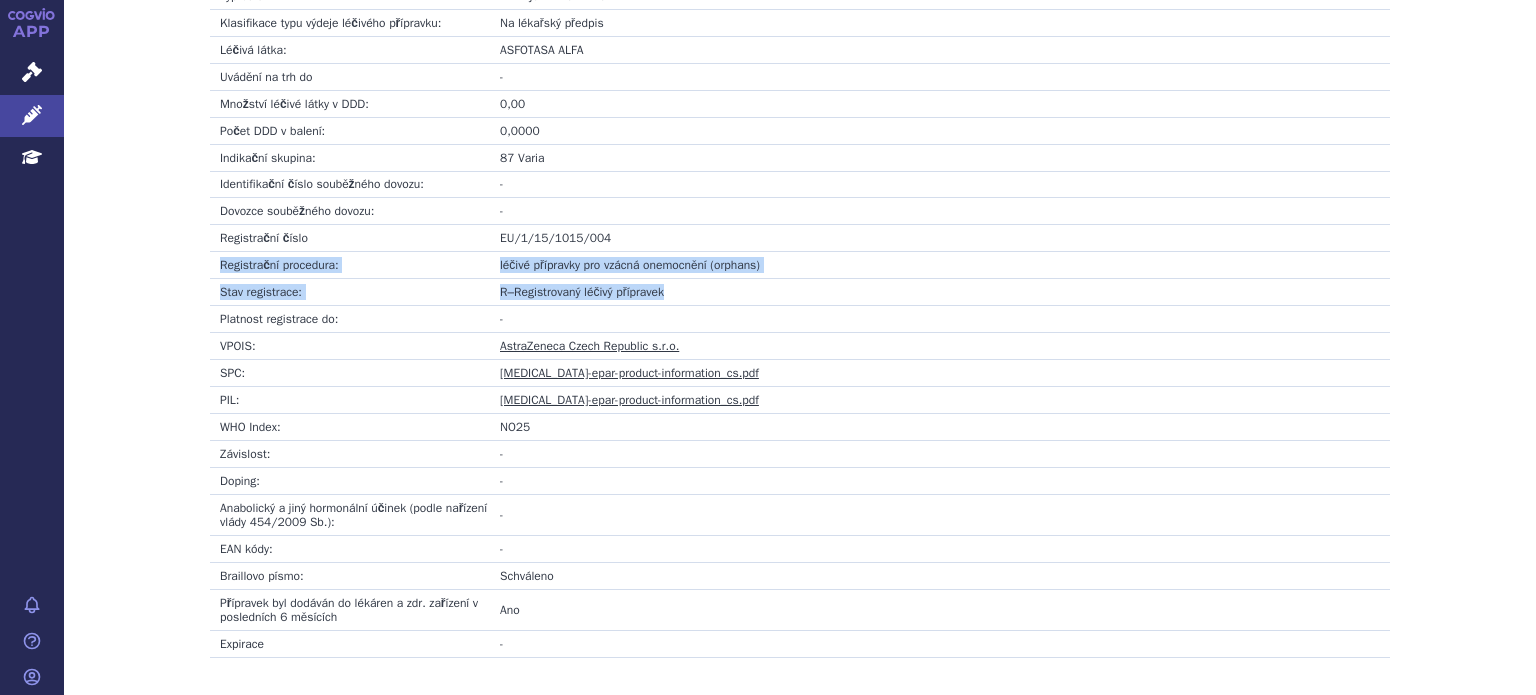 scroll, scrollTop: 670, scrollLeft: 0, axis: vertical 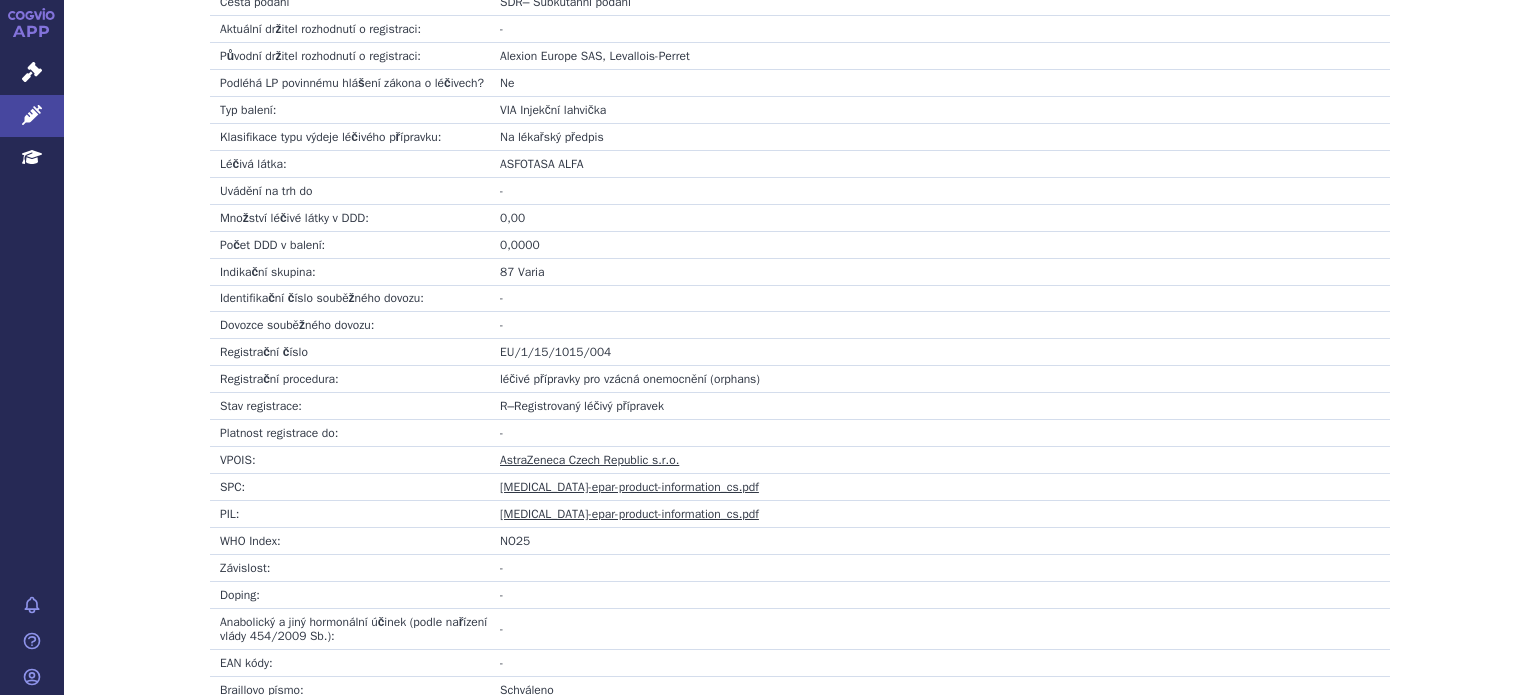 click on "PIL:" at bounding box center (350, 514) 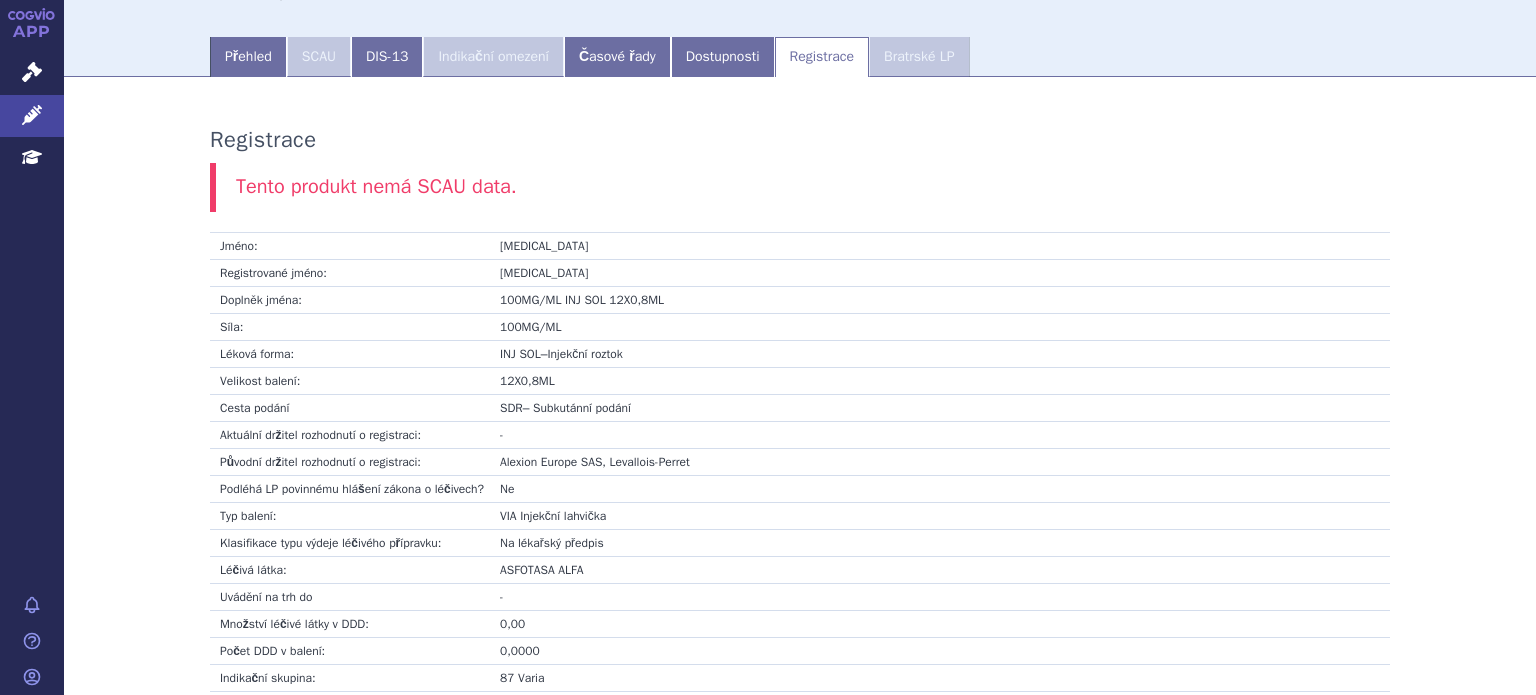 scroll, scrollTop: 0, scrollLeft: 0, axis: both 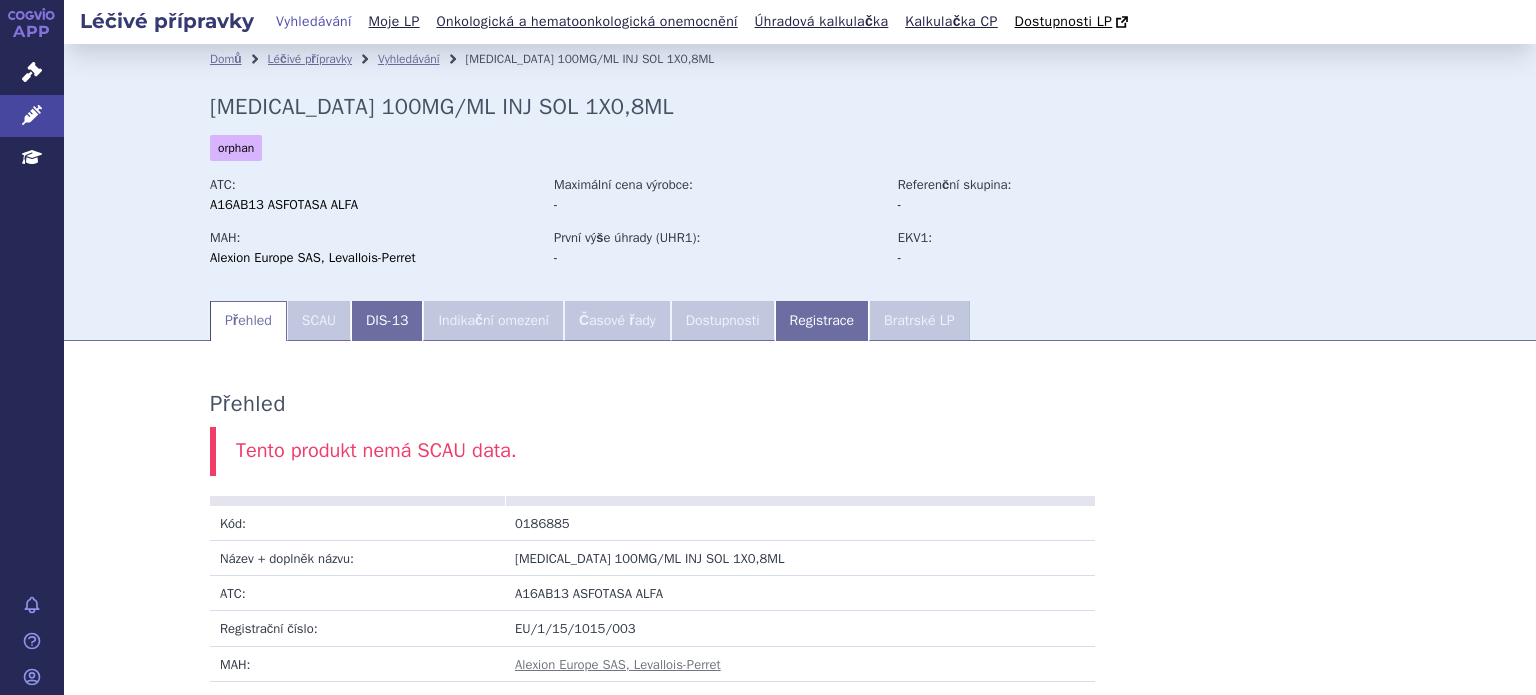 click on "APP" at bounding box center (32, 26) 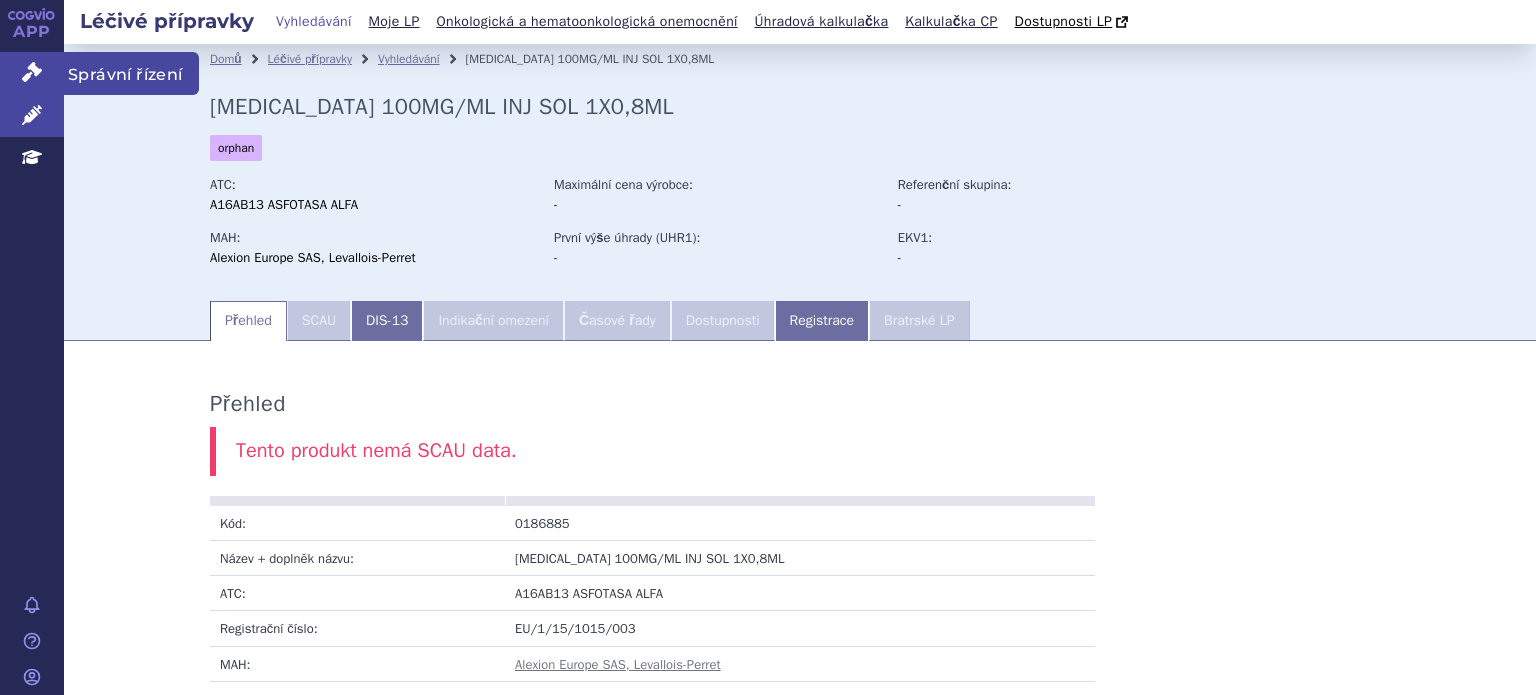 click 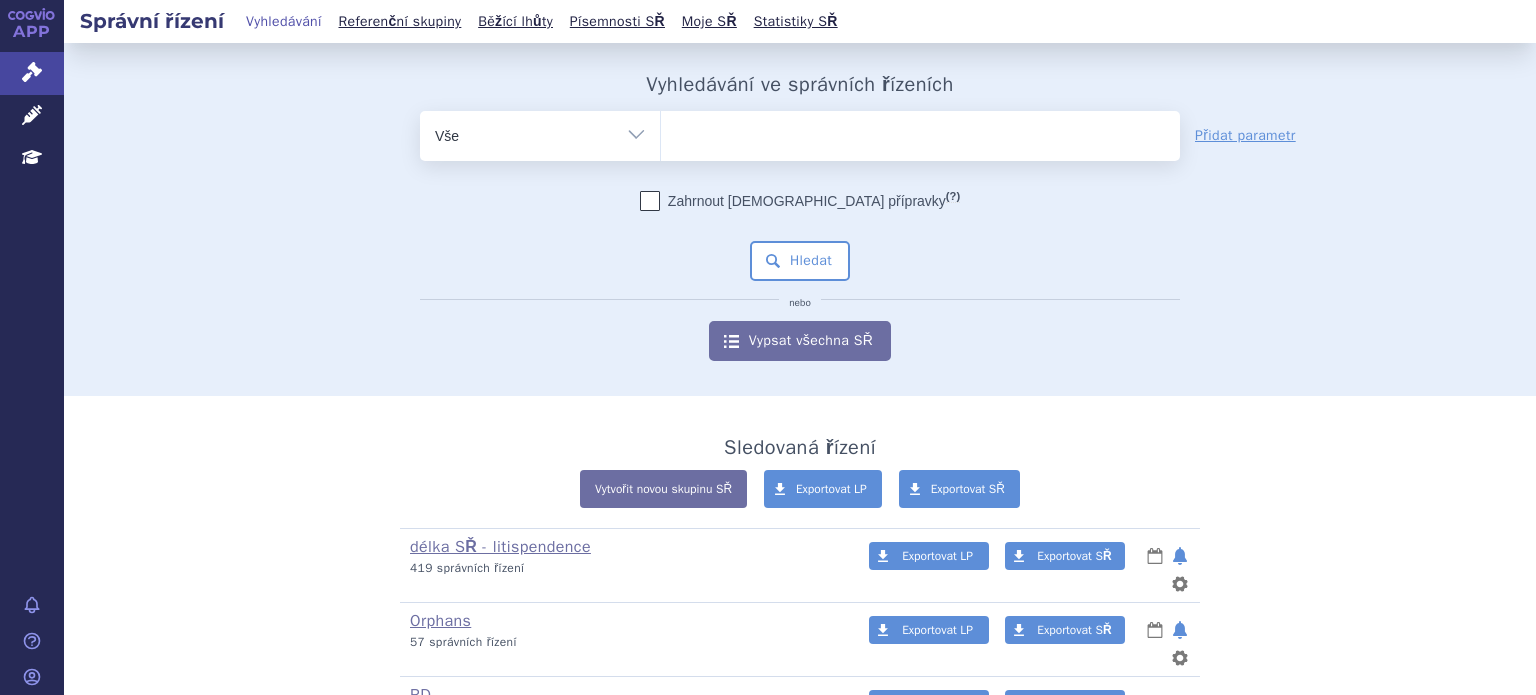 scroll, scrollTop: 0, scrollLeft: 0, axis: both 